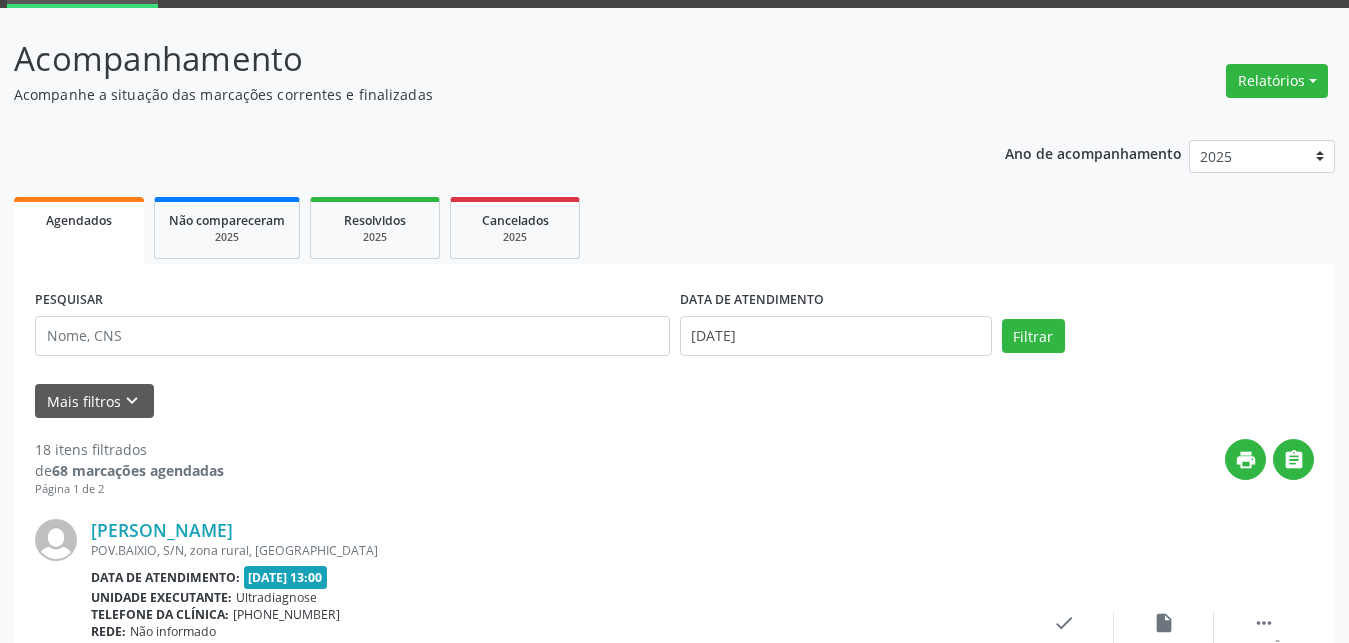 scroll, scrollTop: 0, scrollLeft: 0, axis: both 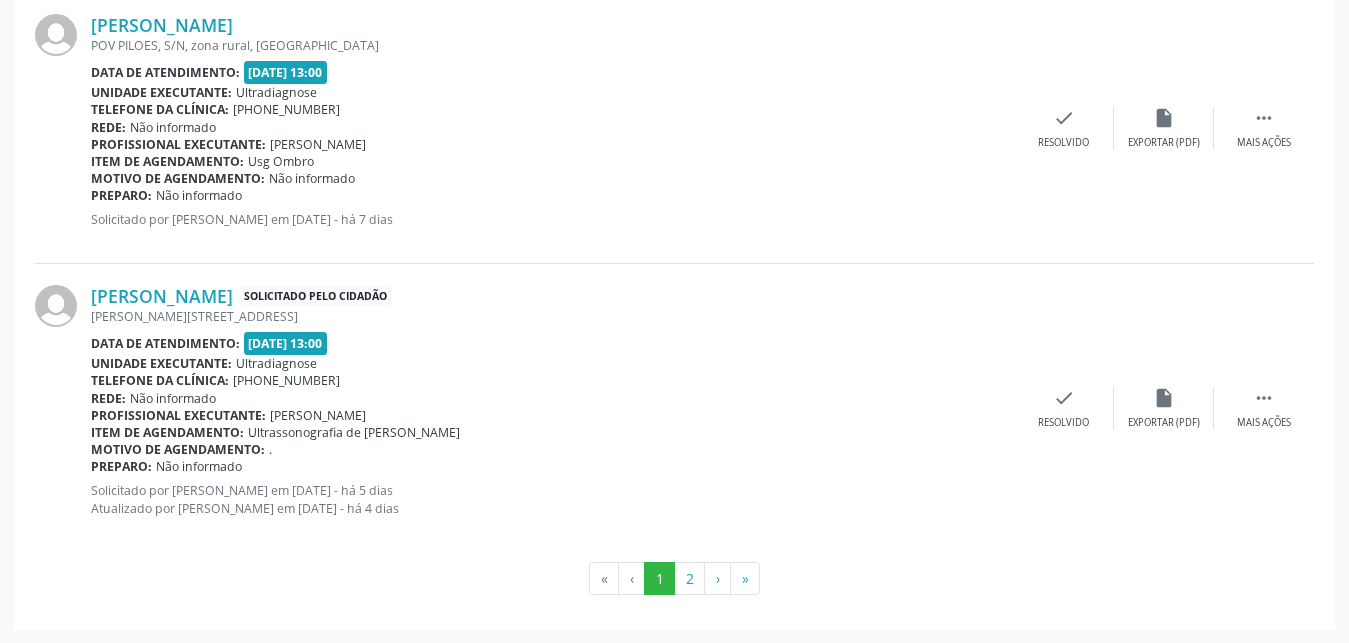drag, startPoint x: 1365, startPoint y: 639, endPoint x: 1365, endPoint y: 564, distance: 75 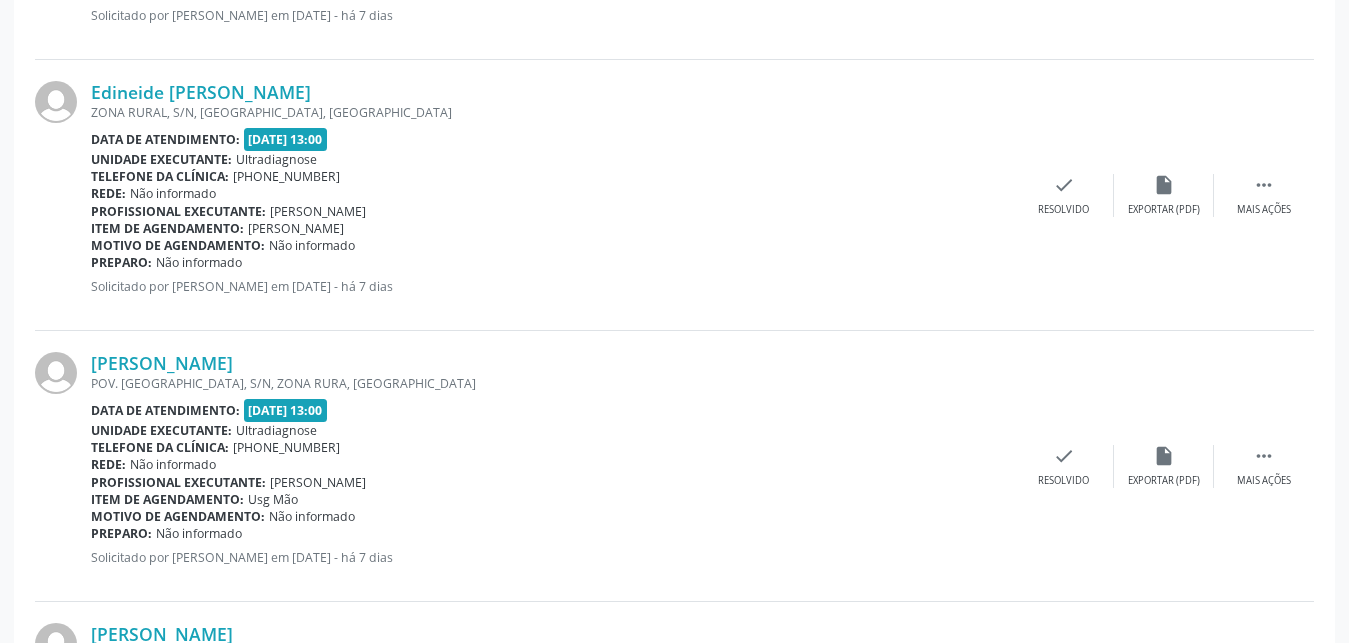 scroll, scrollTop: 3624, scrollLeft: 0, axis: vertical 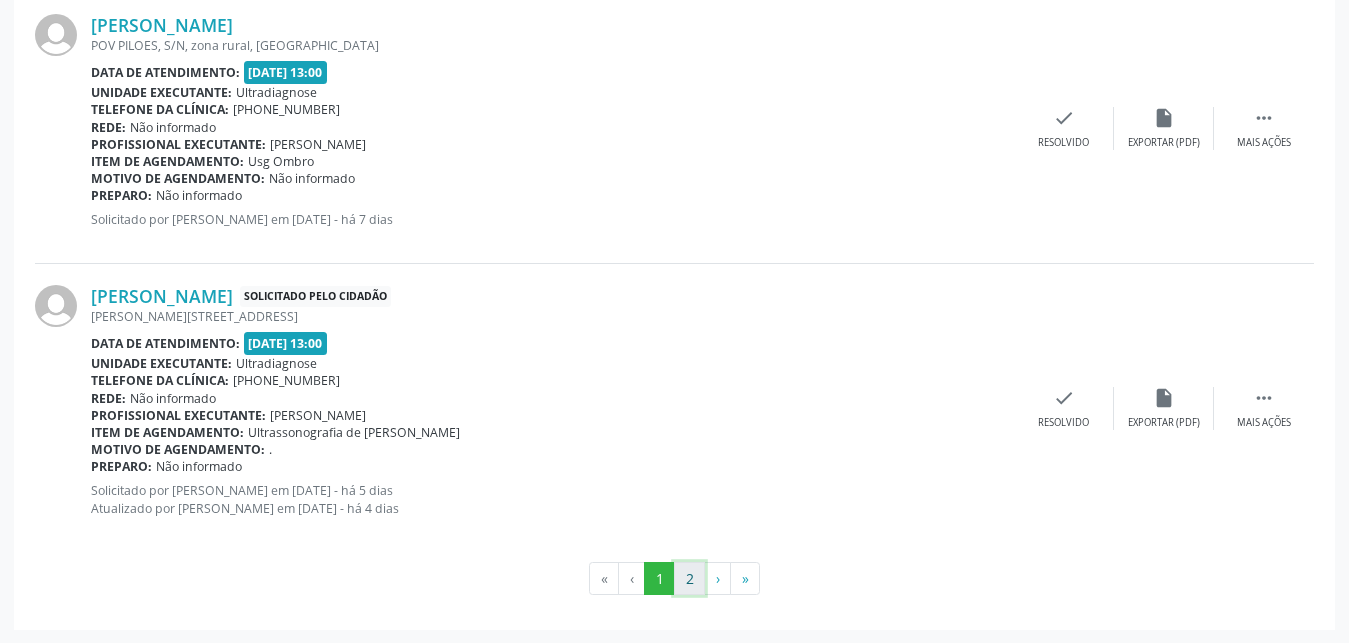 click on "2" at bounding box center (689, 579) 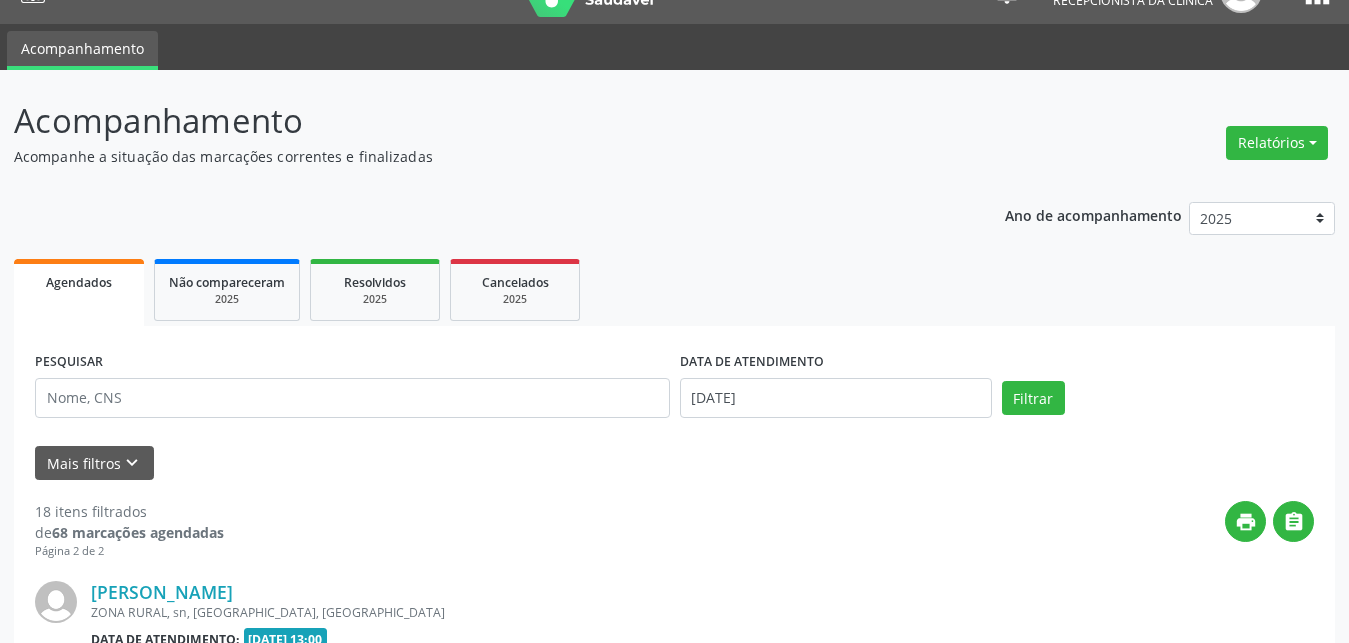 scroll, scrollTop: 142, scrollLeft: 0, axis: vertical 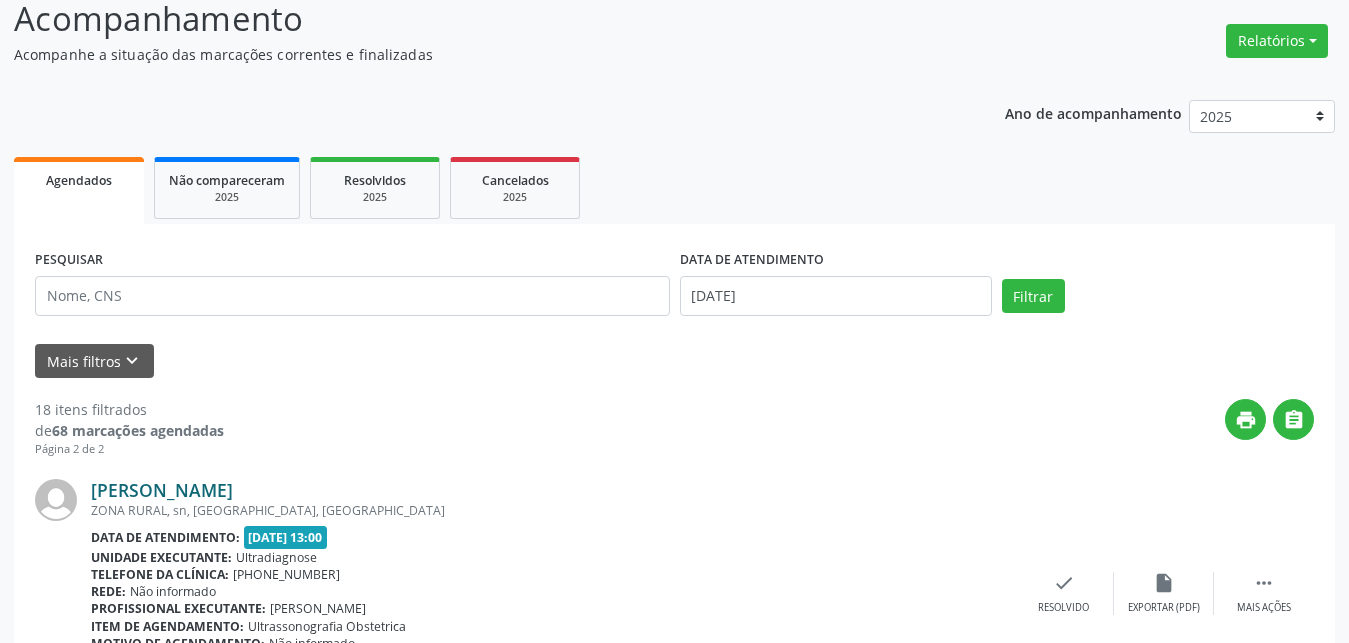 click on "[PERSON_NAME]" at bounding box center [162, 490] 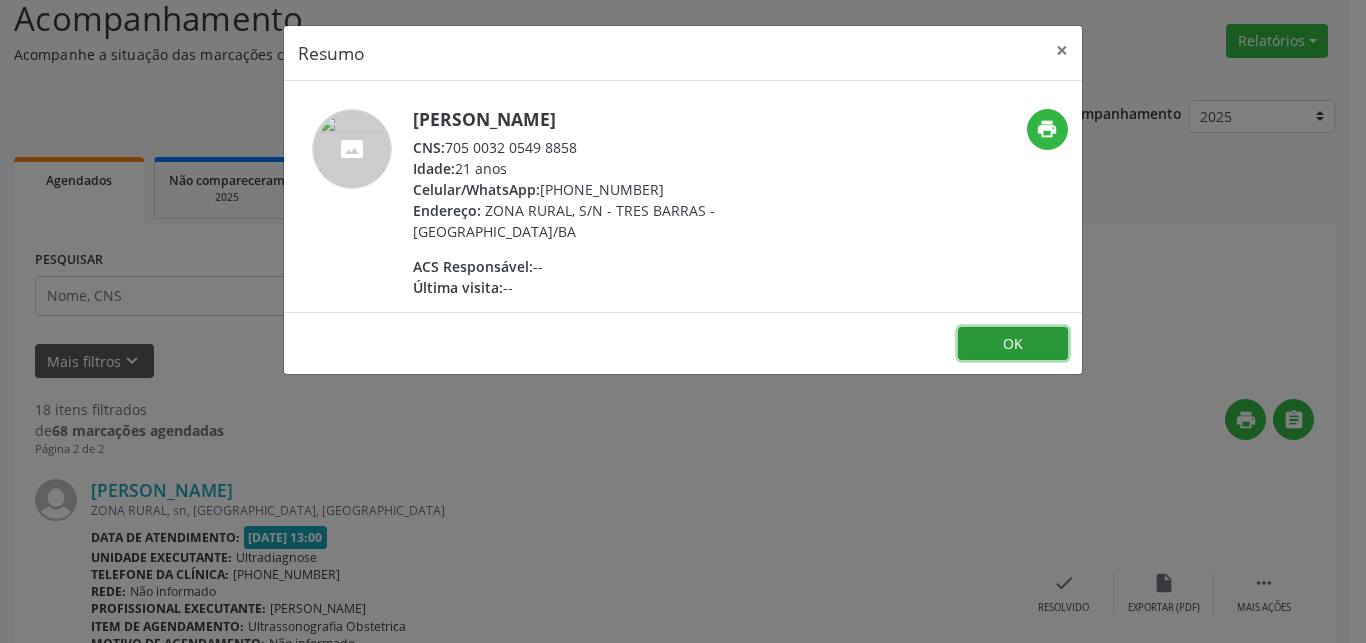 click on "OK" at bounding box center (1013, 344) 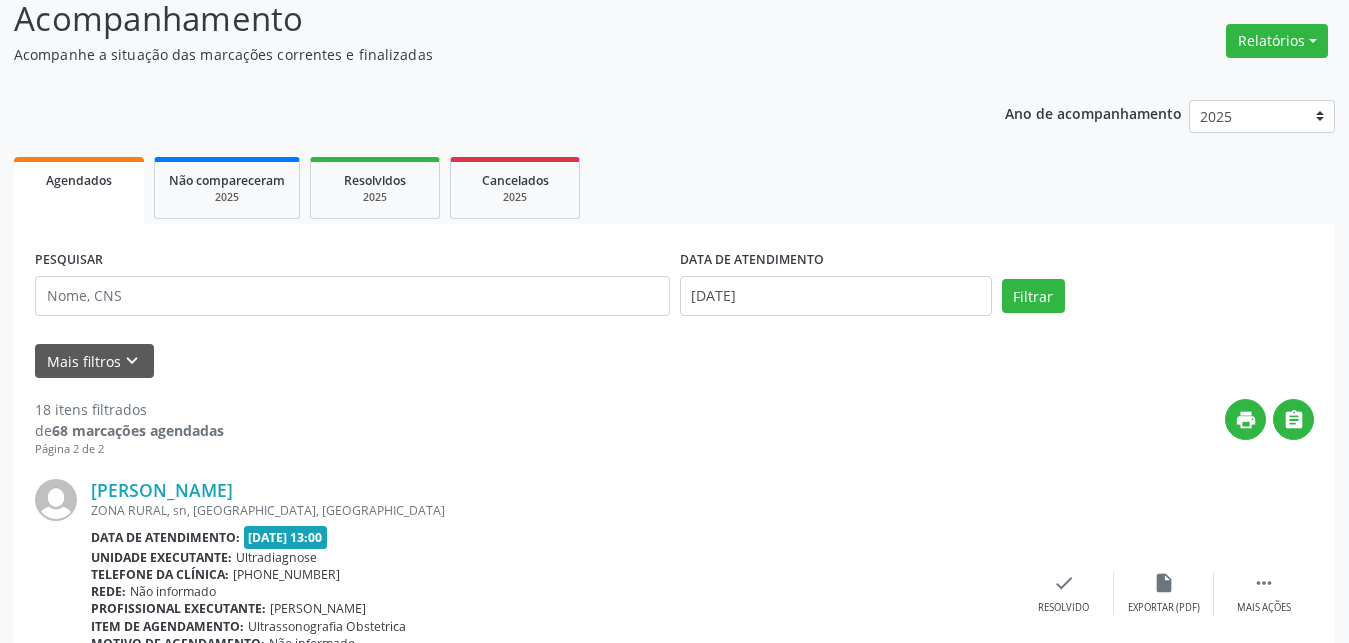 scroll, scrollTop: 244, scrollLeft: 0, axis: vertical 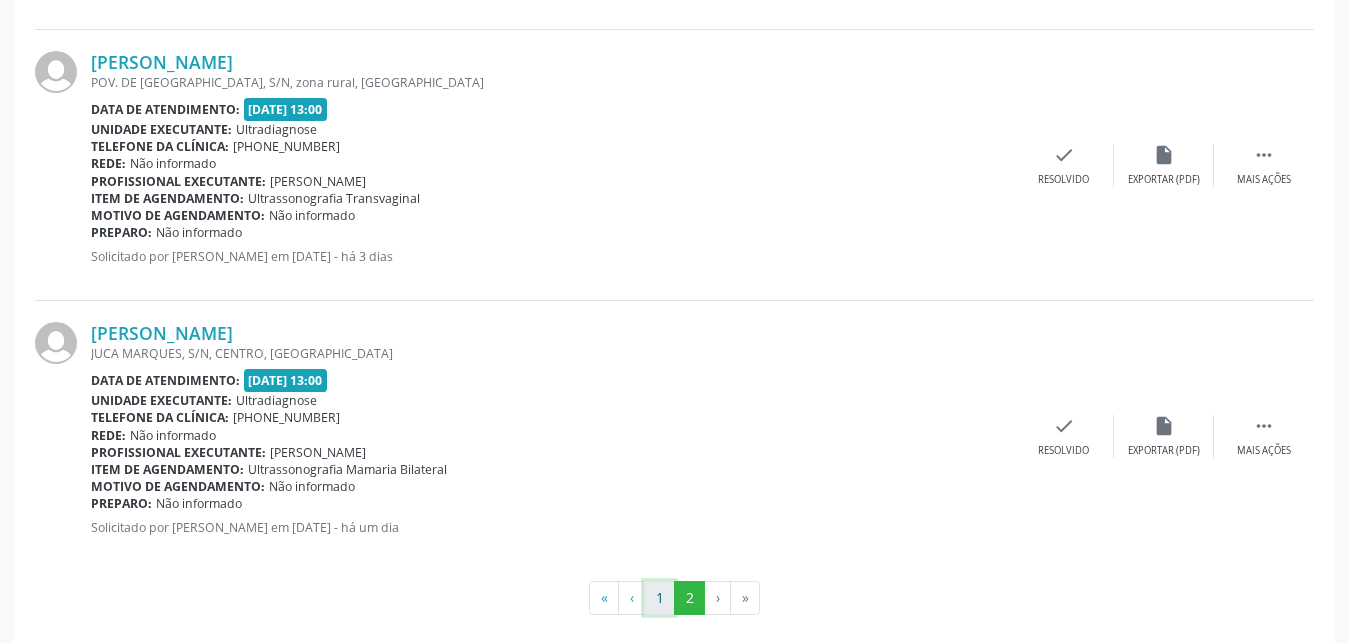 click on "1" at bounding box center [659, 598] 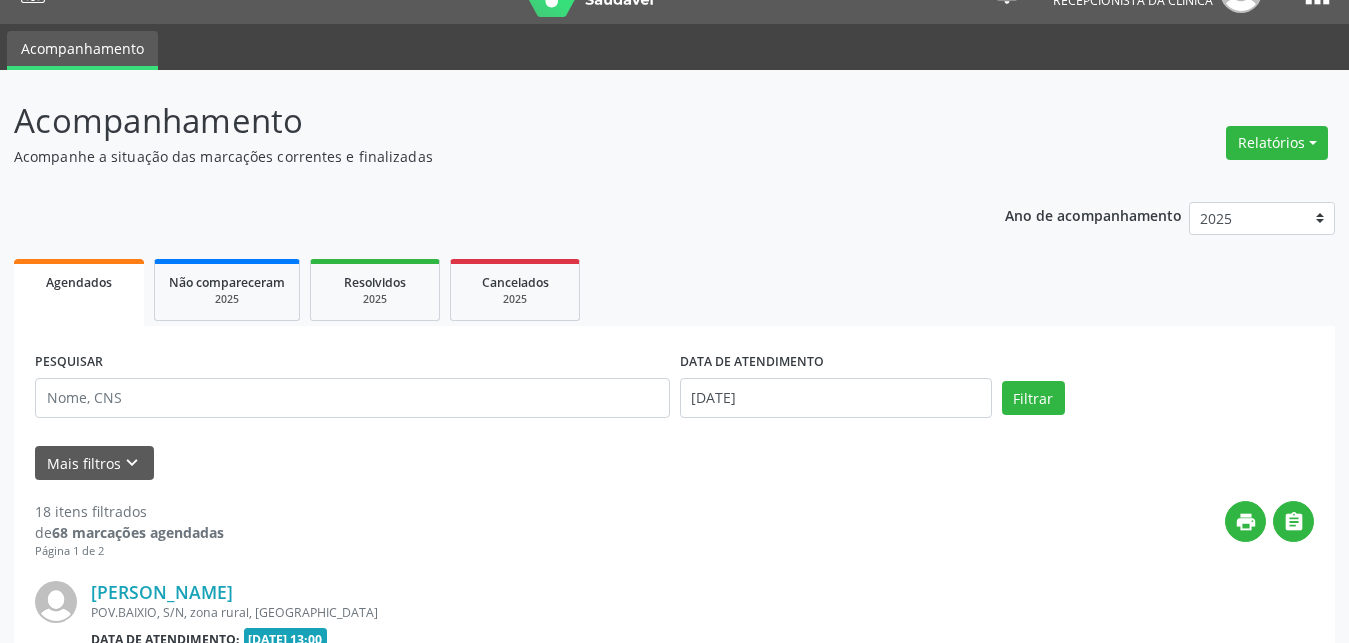 scroll, scrollTop: 0, scrollLeft: 0, axis: both 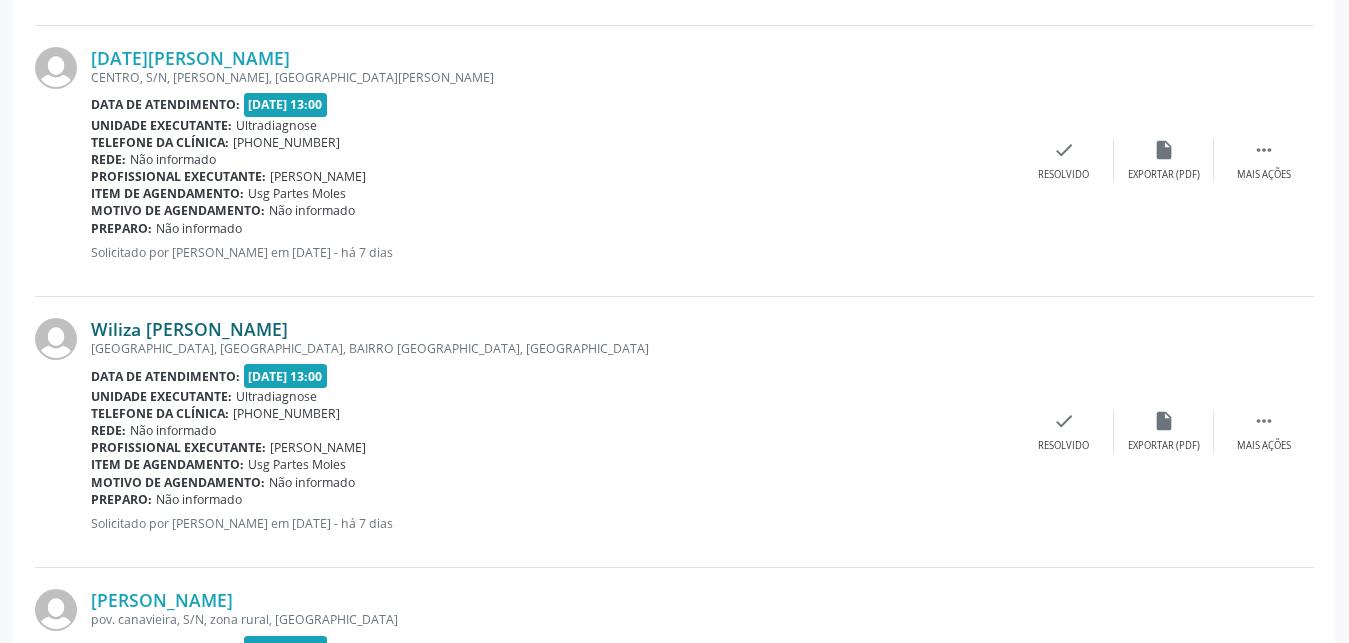 click on "Wiliza [PERSON_NAME]" at bounding box center [189, 329] 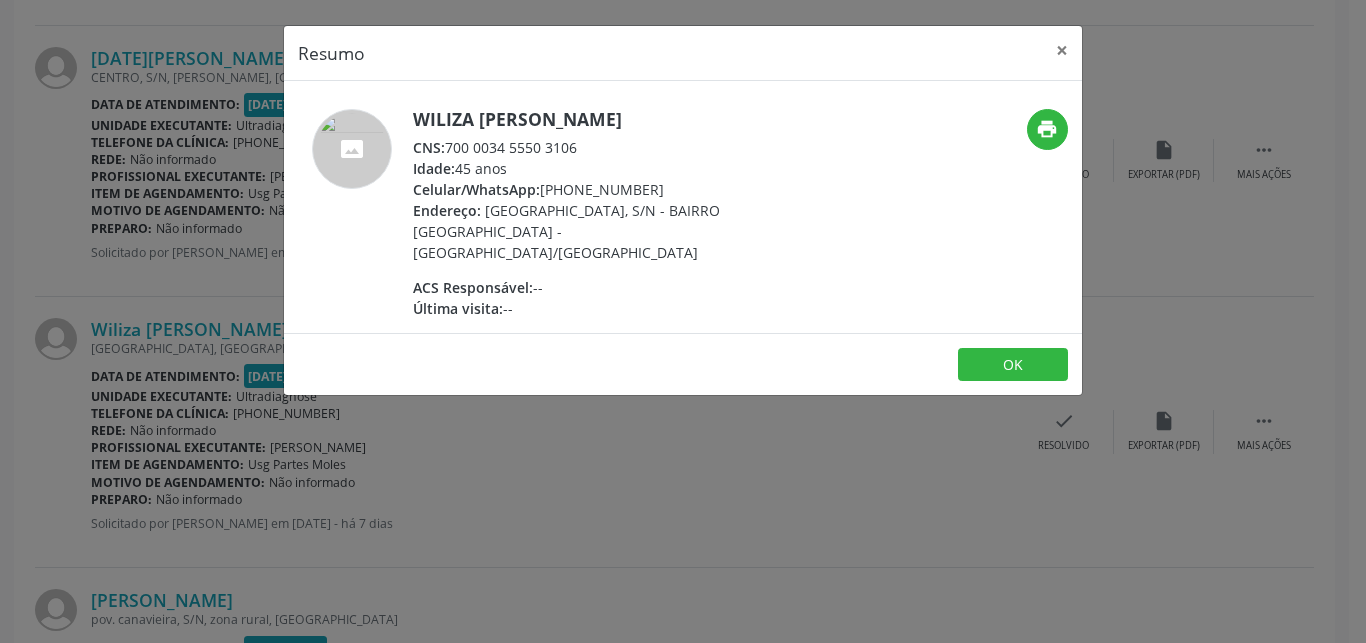 click on "OK" at bounding box center [683, 364] 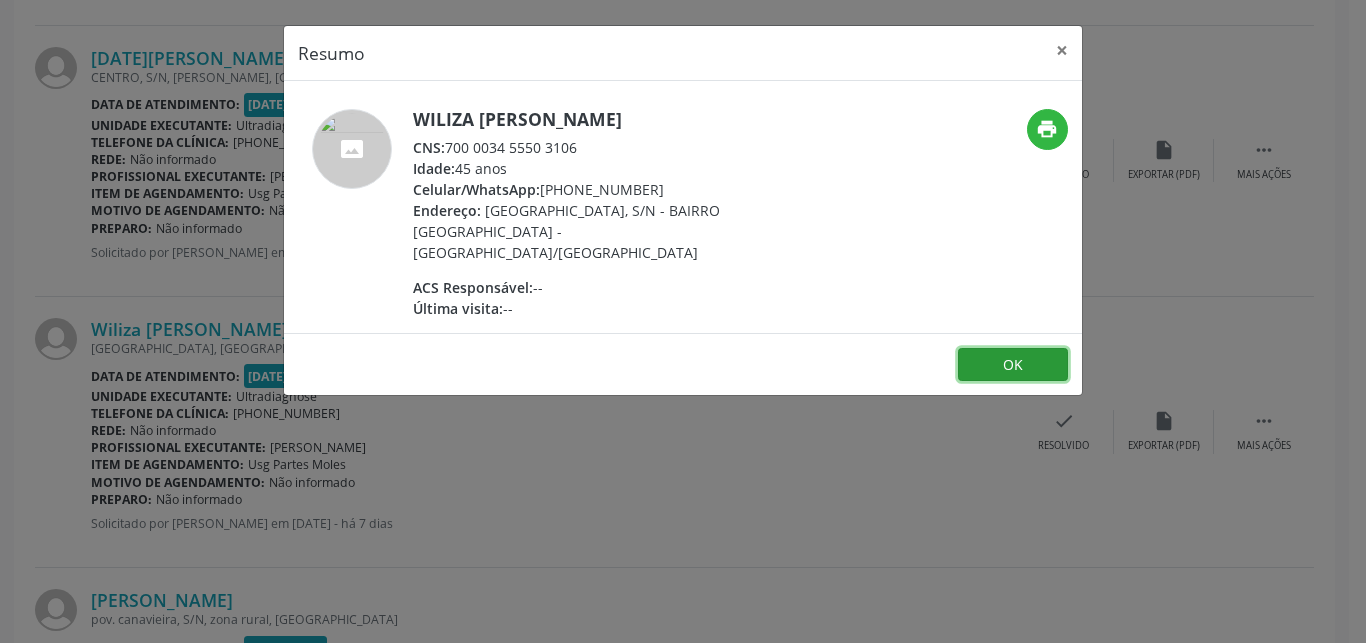 click on "OK" at bounding box center [1013, 365] 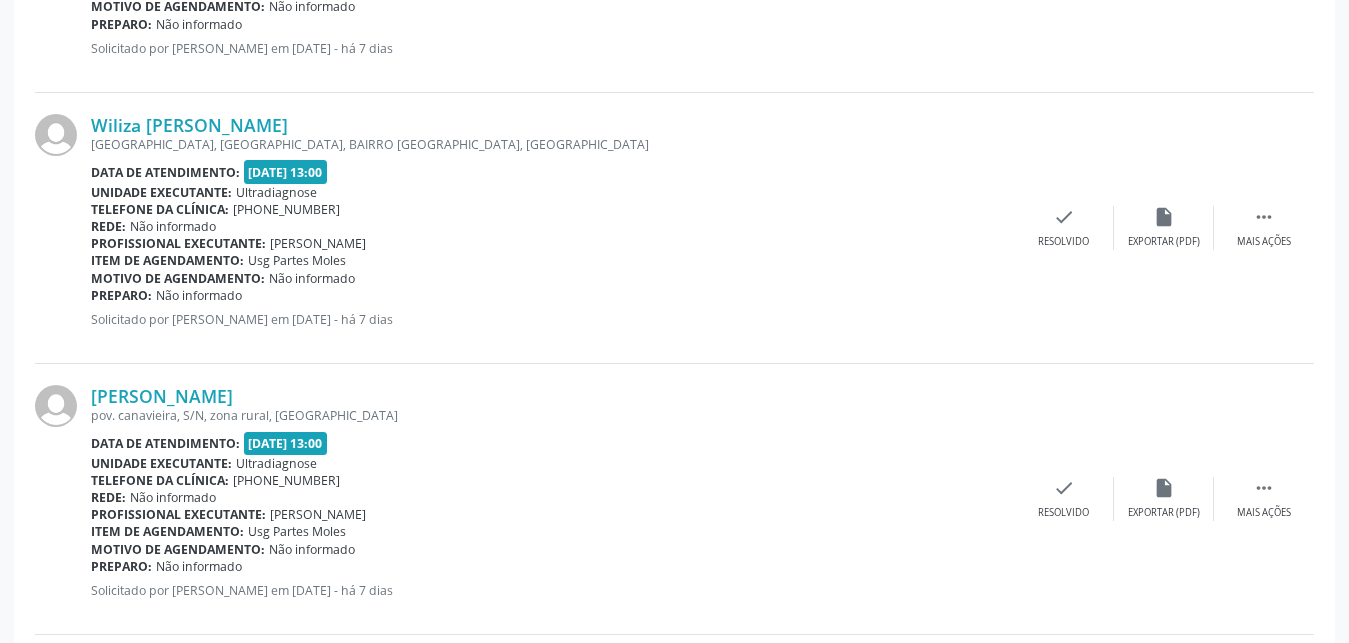 scroll, scrollTop: 2574, scrollLeft: 0, axis: vertical 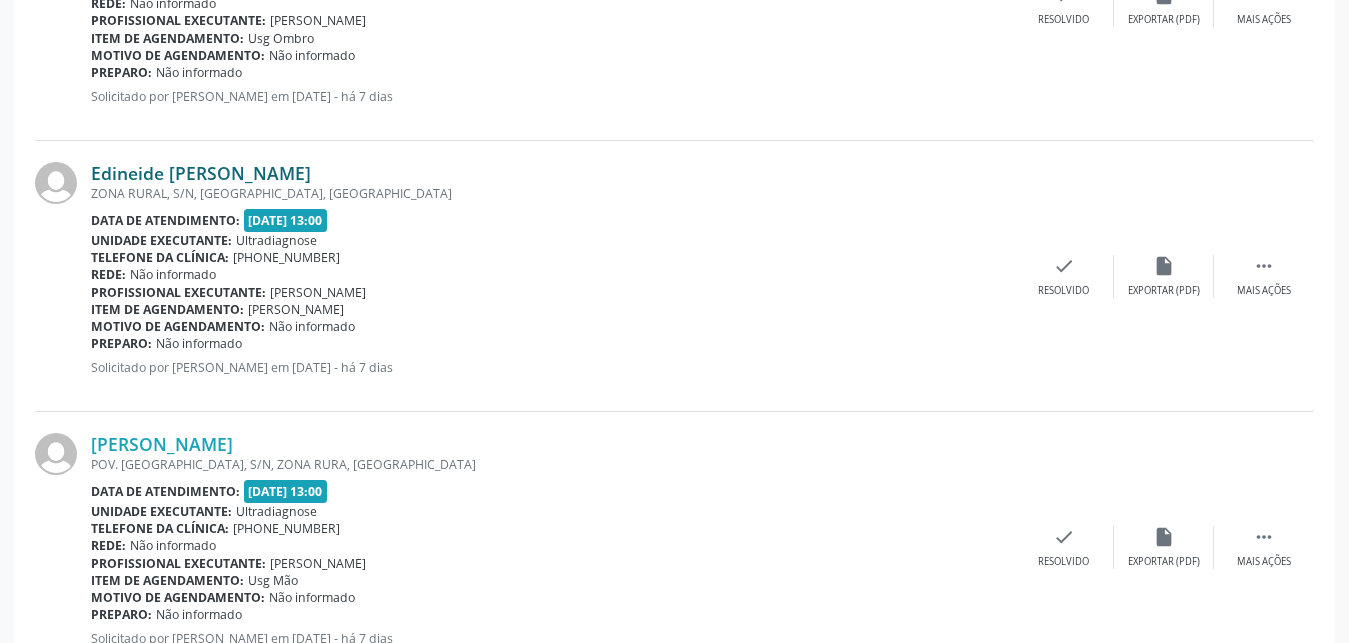 click on "Edineide [PERSON_NAME]" at bounding box center [201, 173] 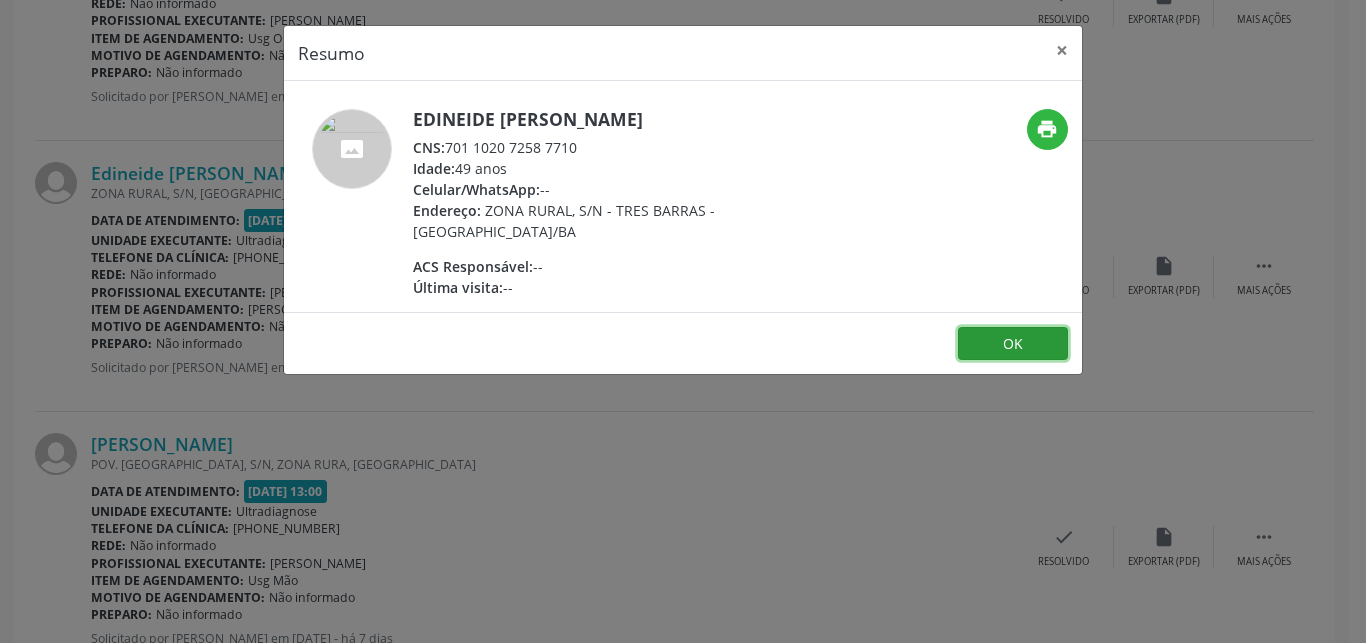 click on "OK" at bounding box center (1013, 344) 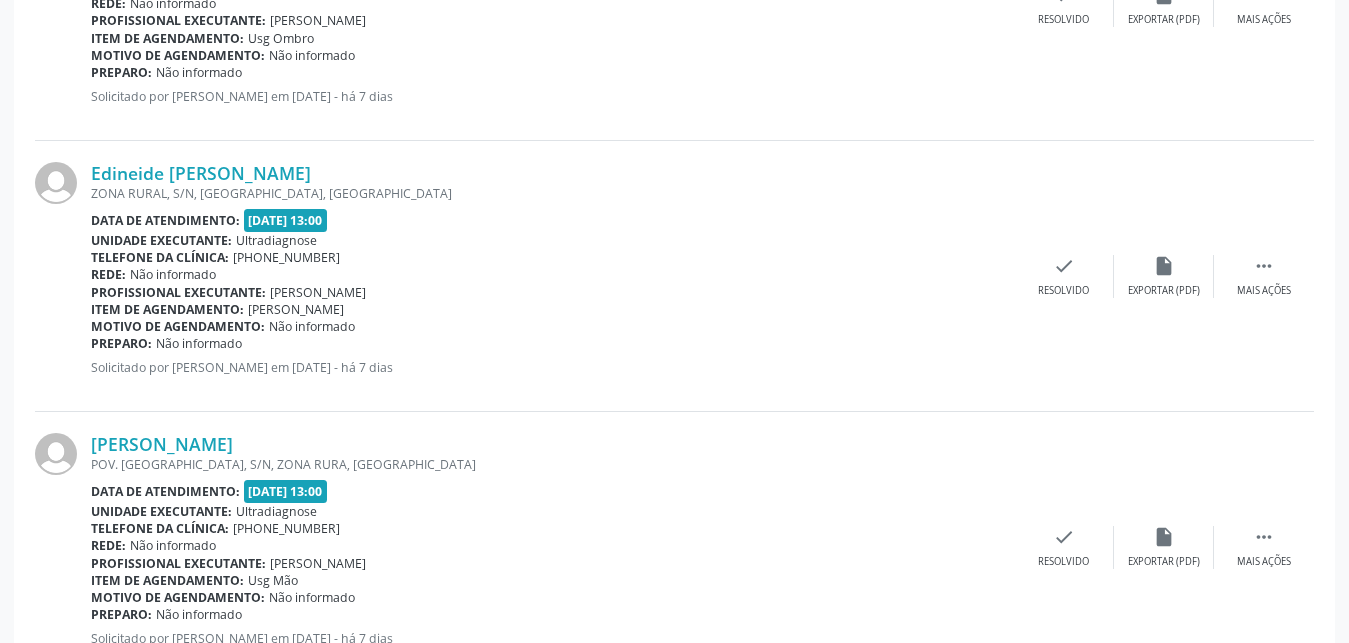 scroll, scrollTop: 3543, scrollLeft: 0, axis: vertical 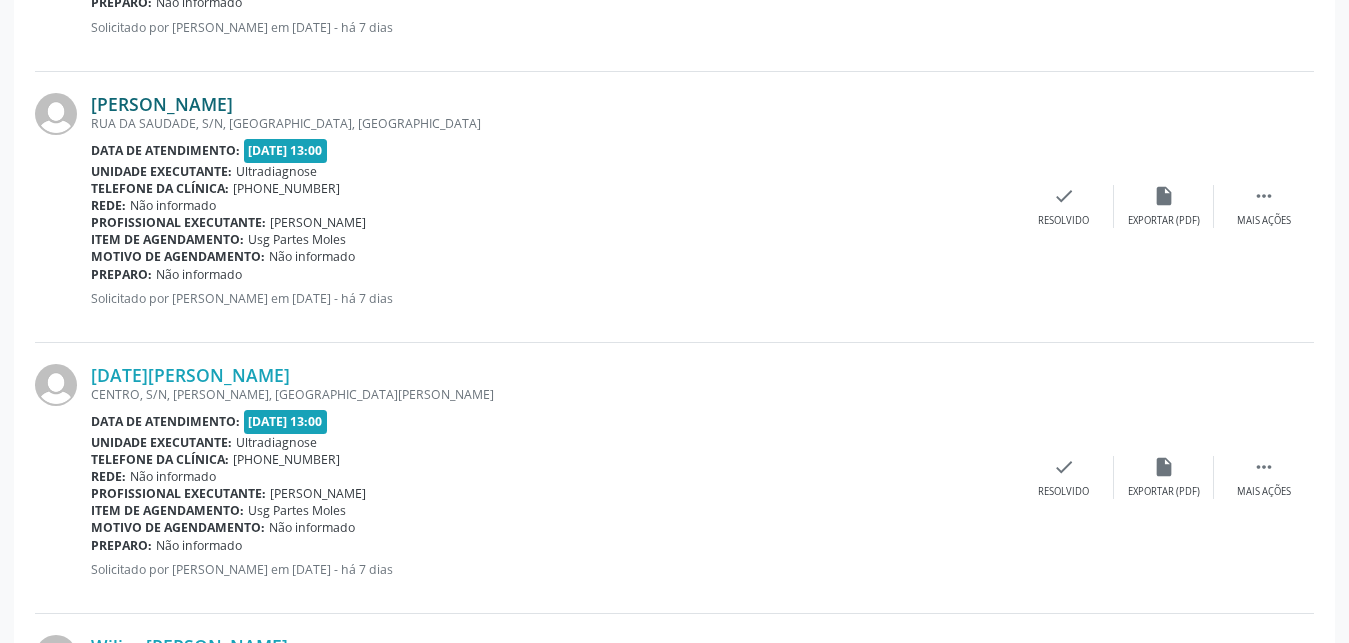 click on "[PERSON_NAME]" at bounding box center [162, 104] 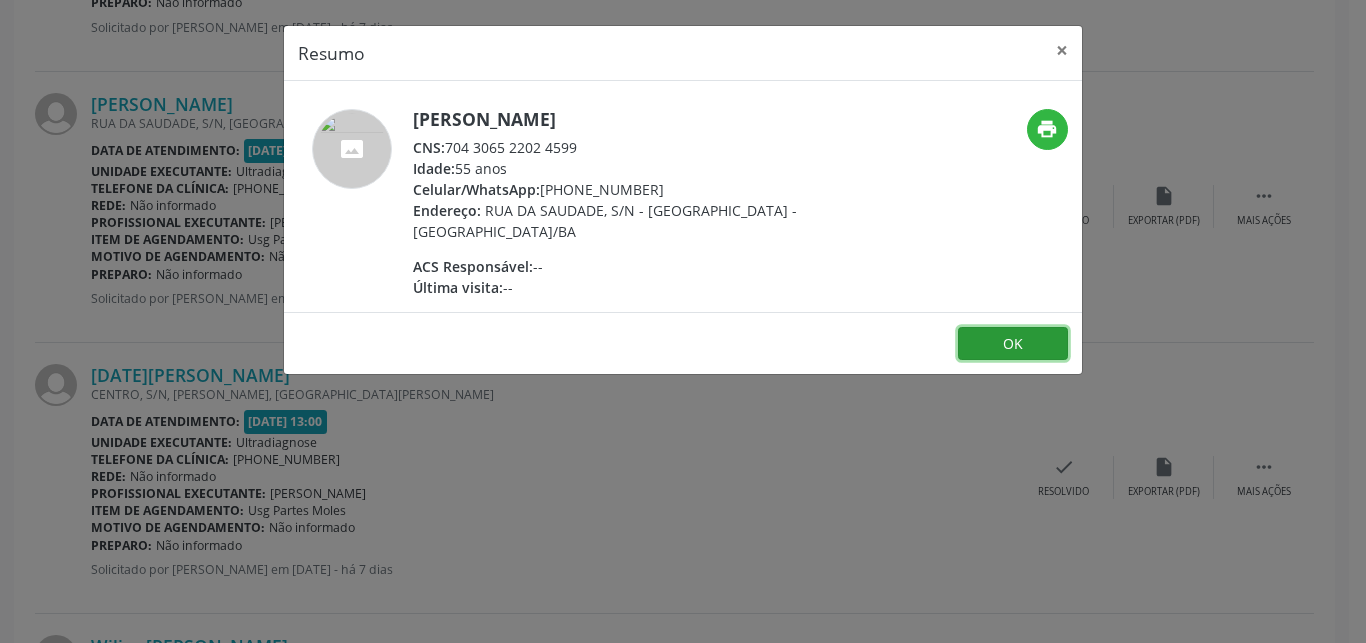click on "OK" at bounding box center [1013, 344] 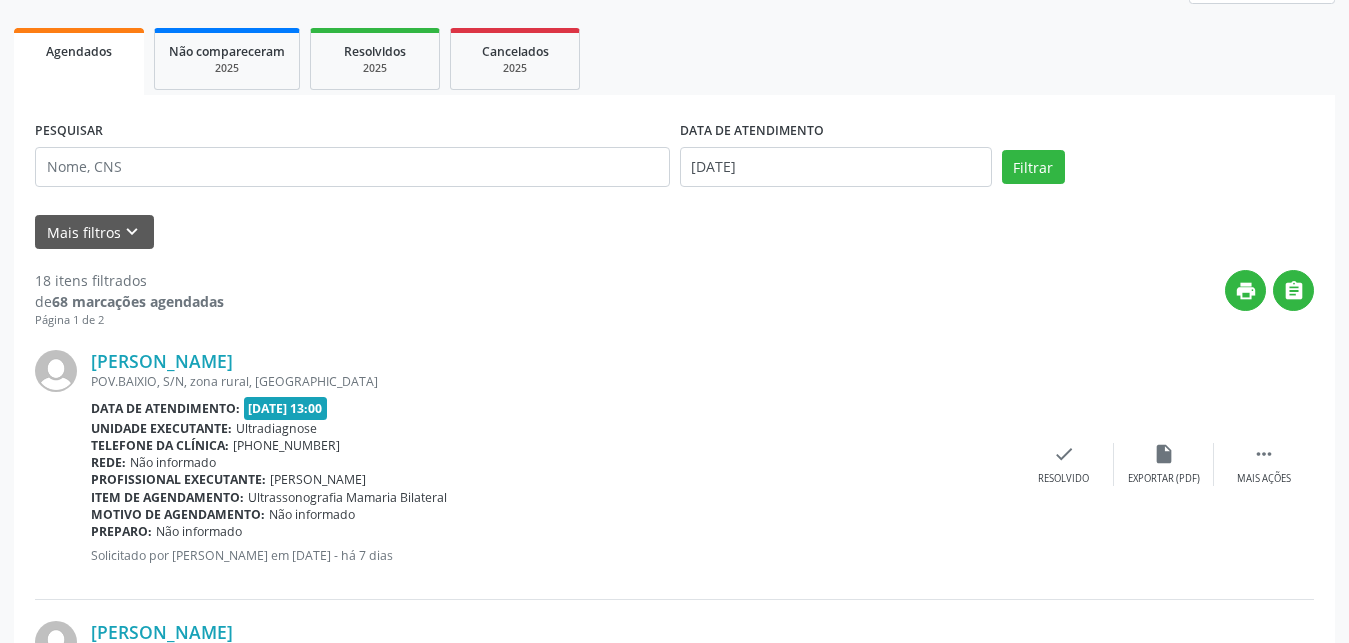 scroll, scrollTop: 209, scrollLeft: 0, axis: vertical 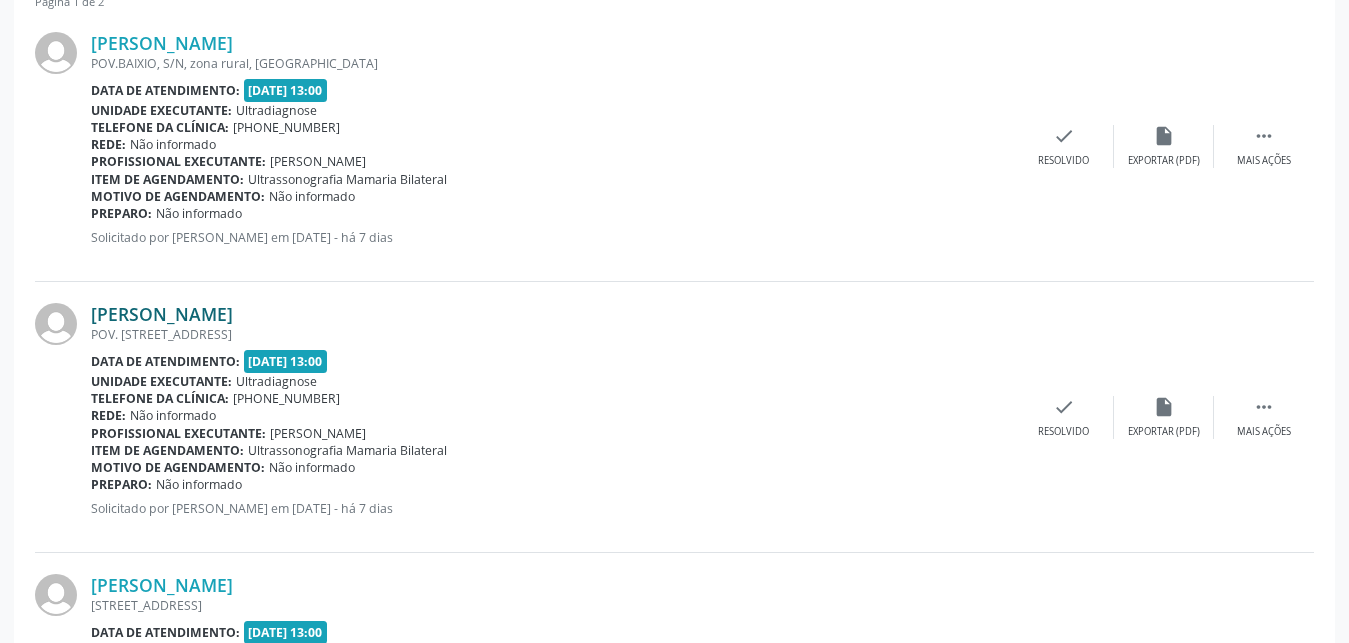 click on "[PERSON_NAME]" at bounding box center (162, 314) 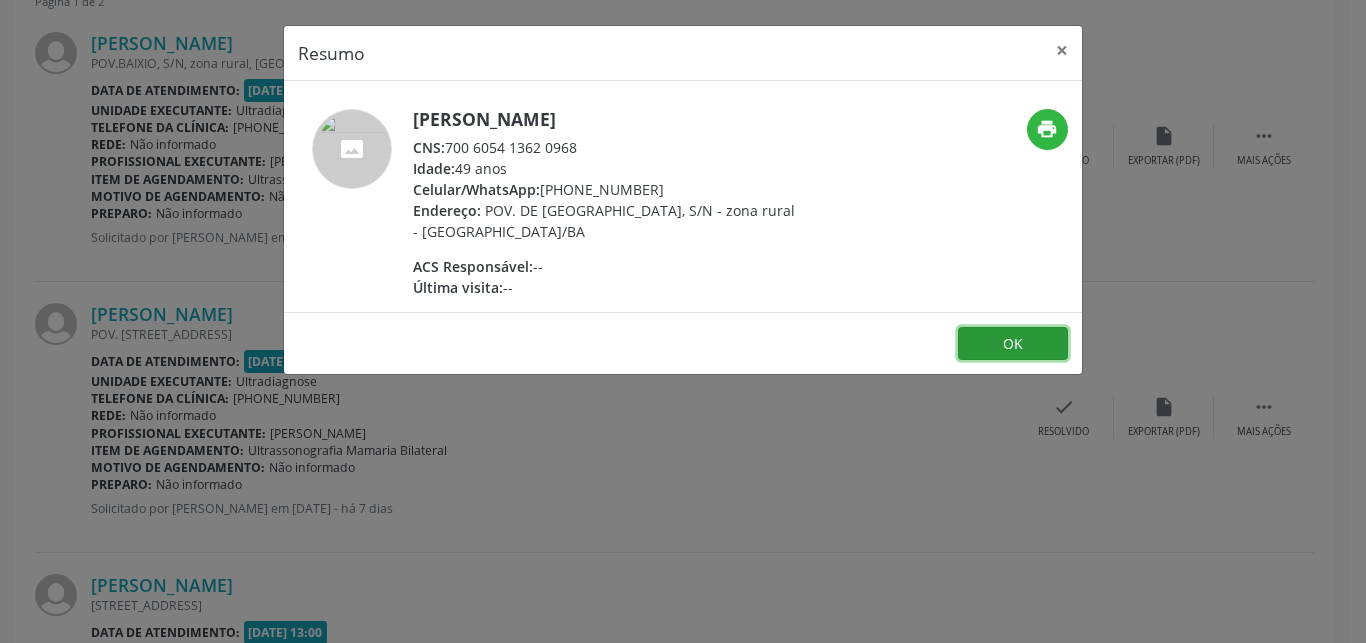 click on "OK" at bounding box center [1013, 344] 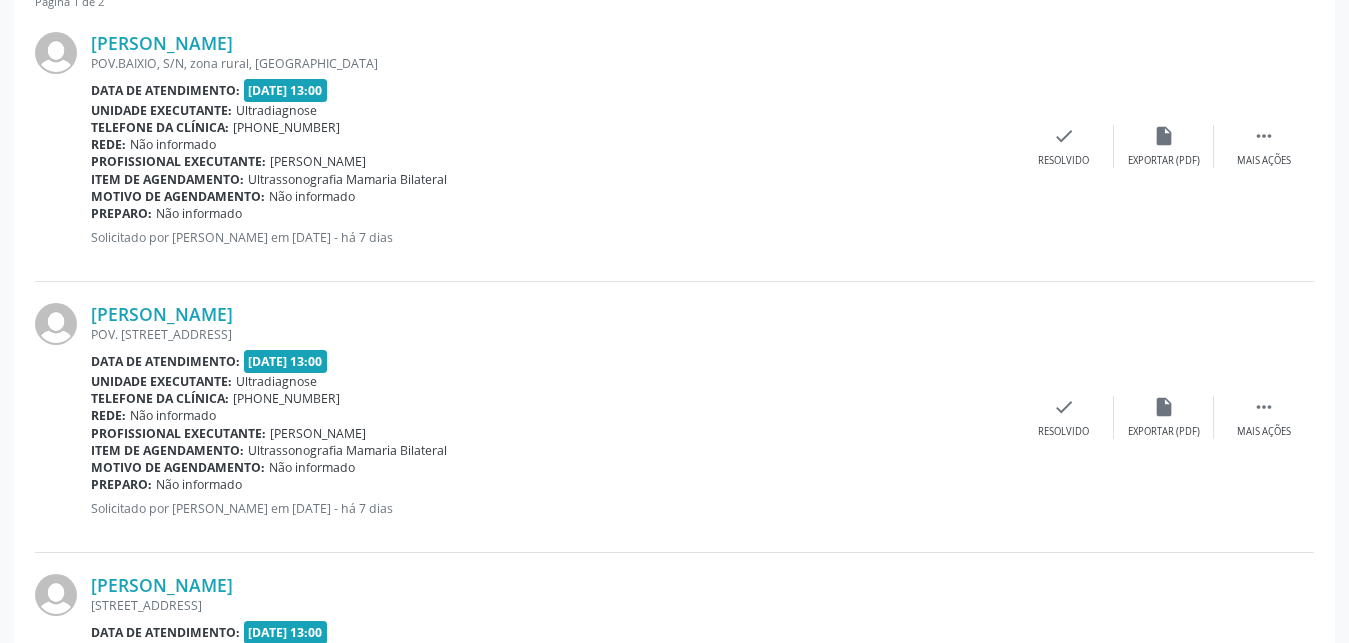scroll, scrollTop: 487, scrollLeft: 0, axis: vertical 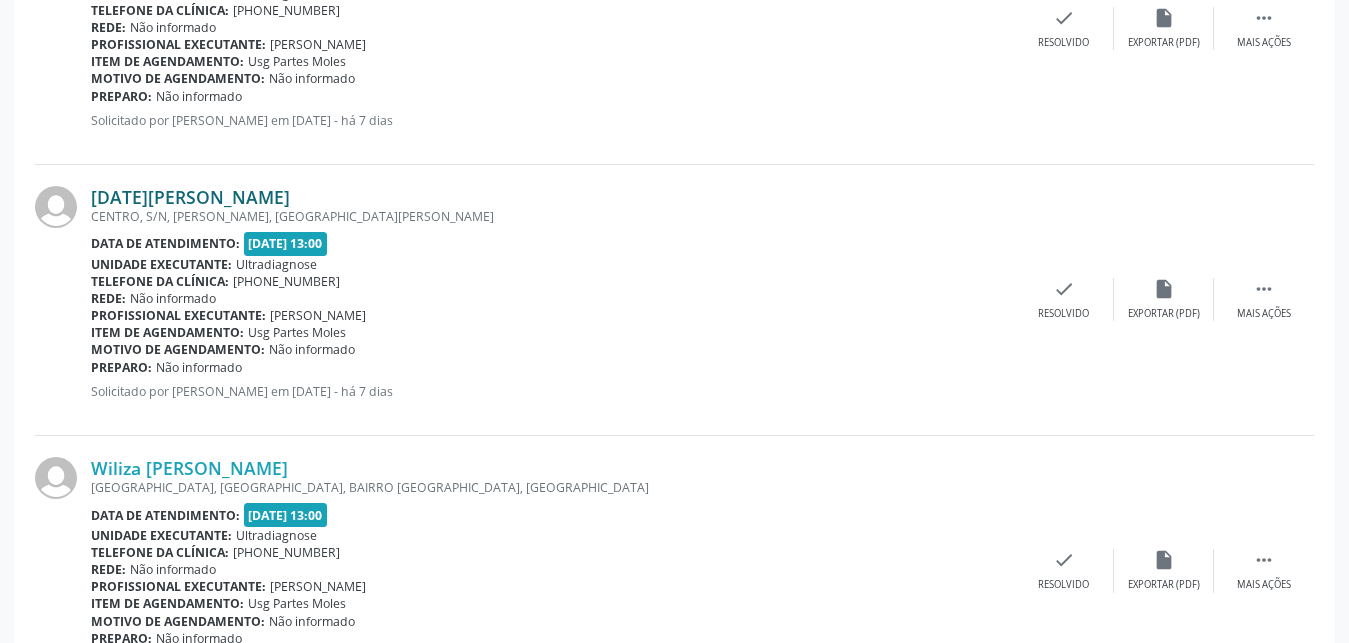 click on "[DATE][PERSON_NAME]" at bounding box center (190, 197) 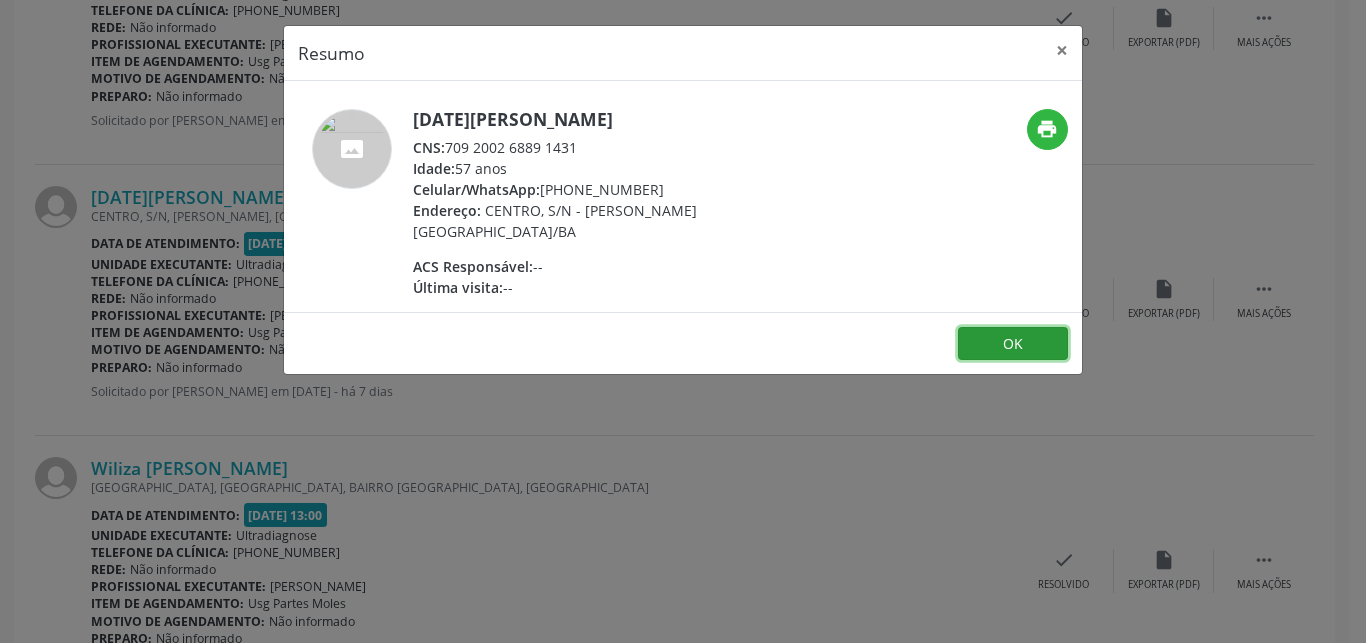 click on "OK" at bounding box center [1013, 344] 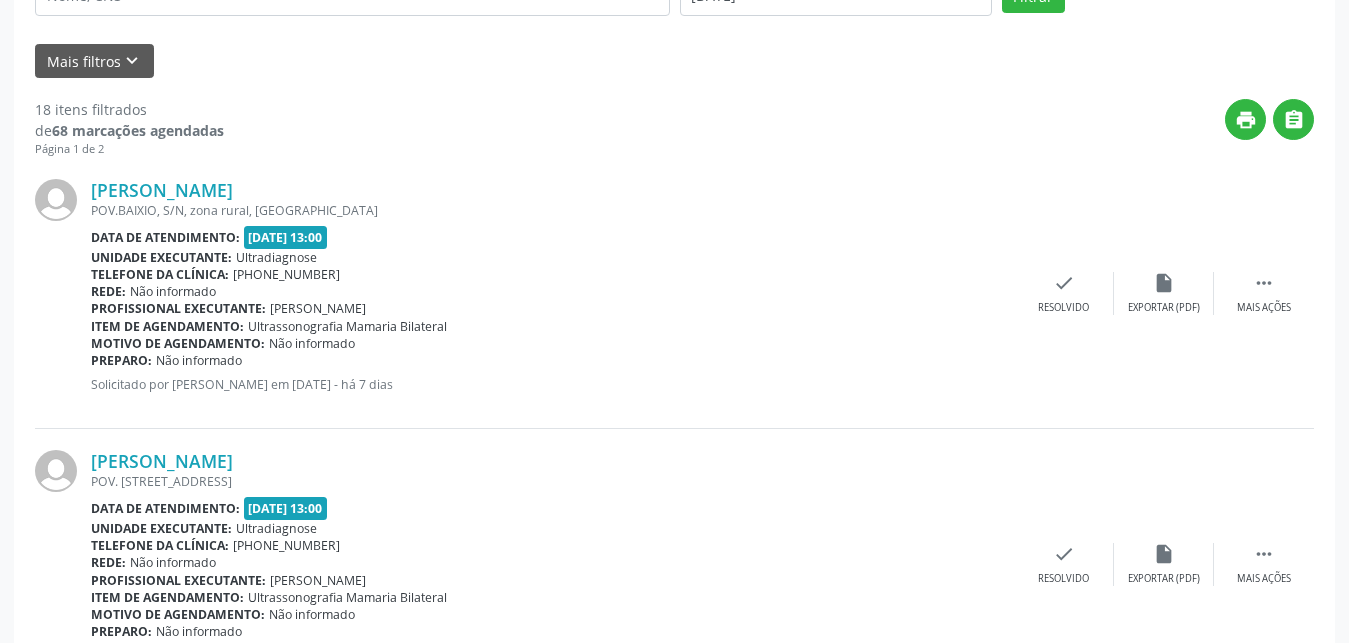 scroll, scrollTop: 380, scrollLeft: 0, axis: vertical 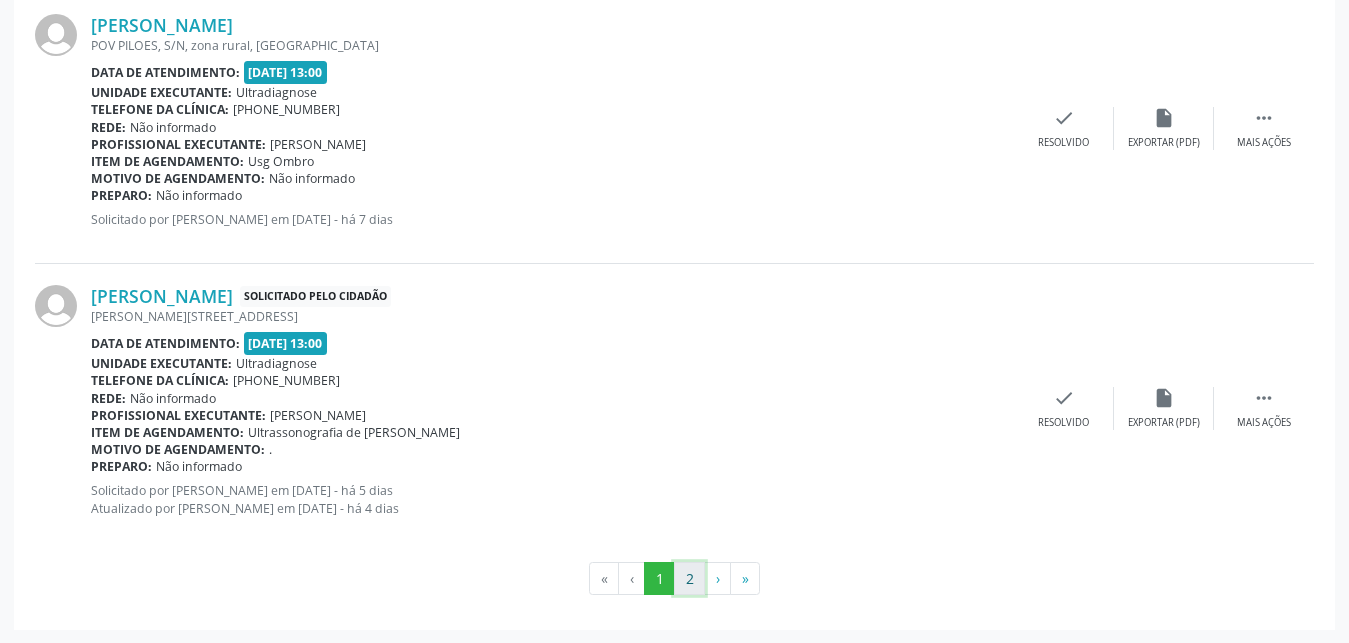 click on "2" at bounding box center [689, 579] 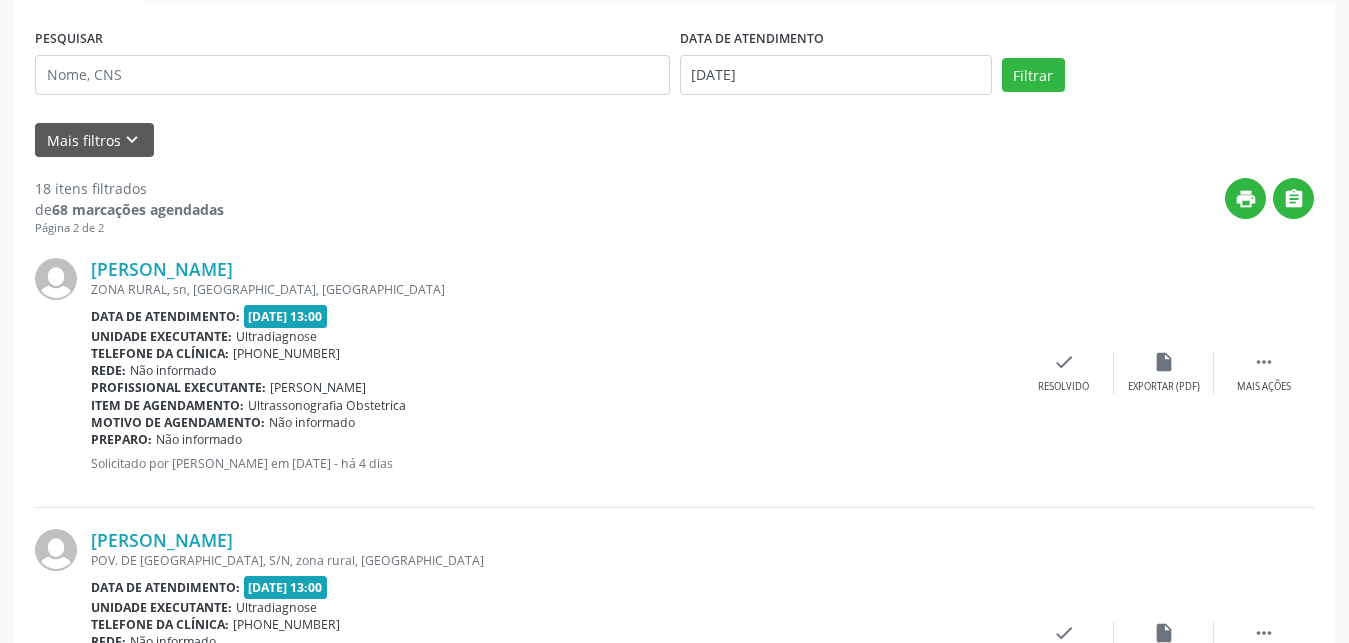 scroll, scrollTop: 862, scrollLeft: 0, axis: vertical 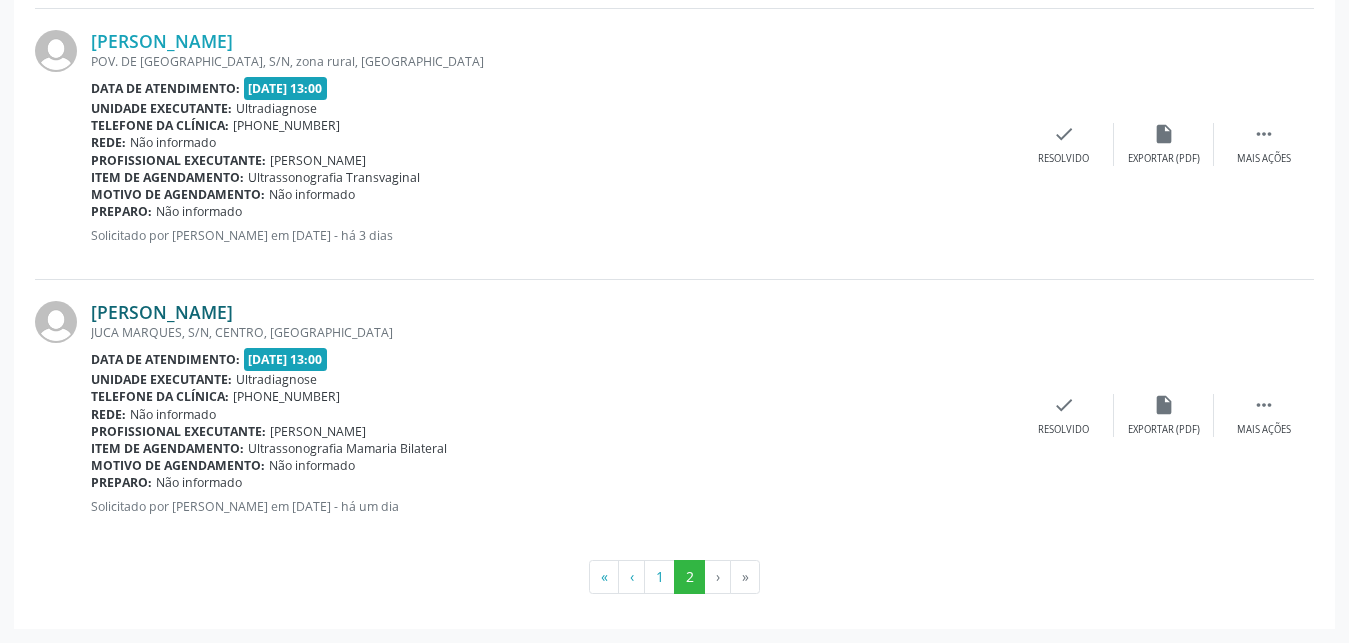 click on "[PERSON_NAME]" at bounding box center [162, 312] 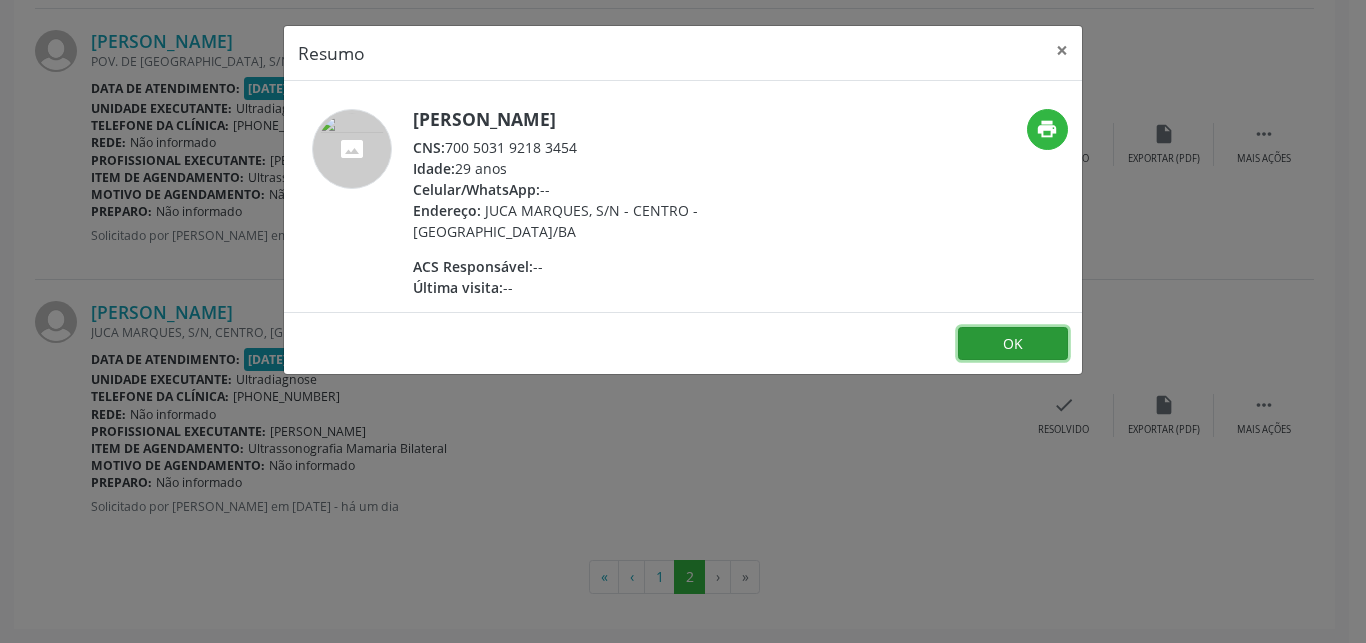 click on "OK" at bounding box center [1013, 344] 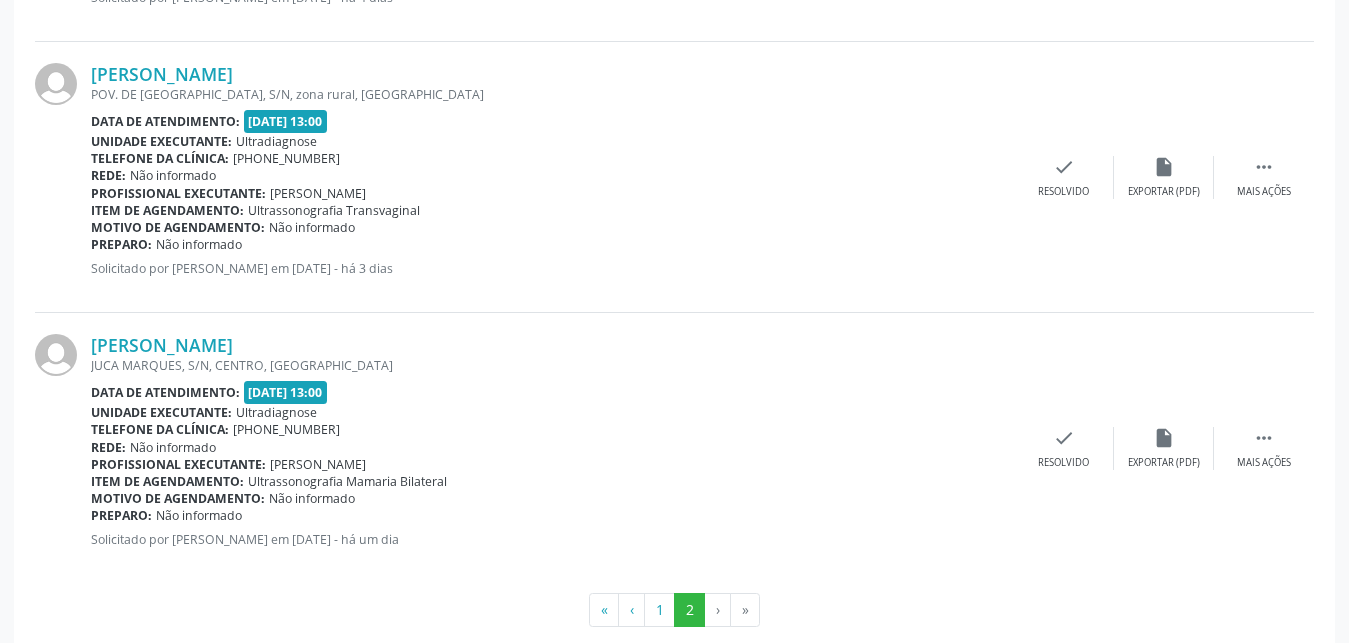 scroll, scrollTop: 862, scrollLeft: 0, axis: vertical 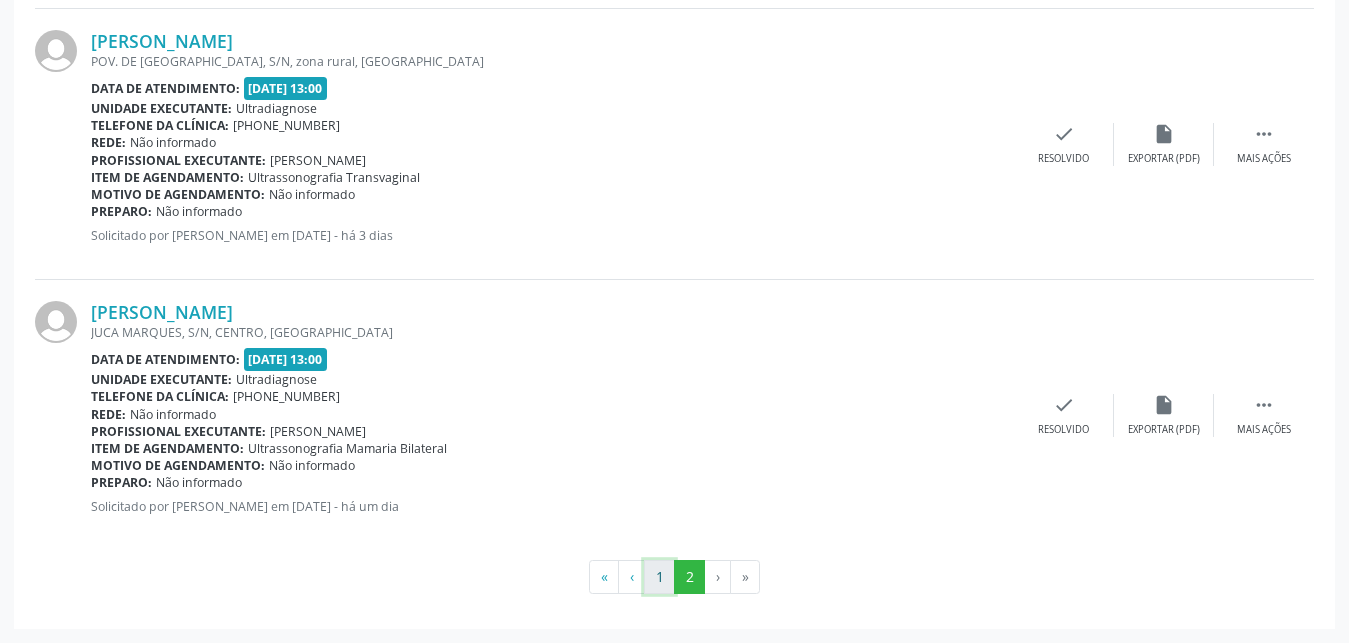 click on "1" at bounding box center [659, 577] 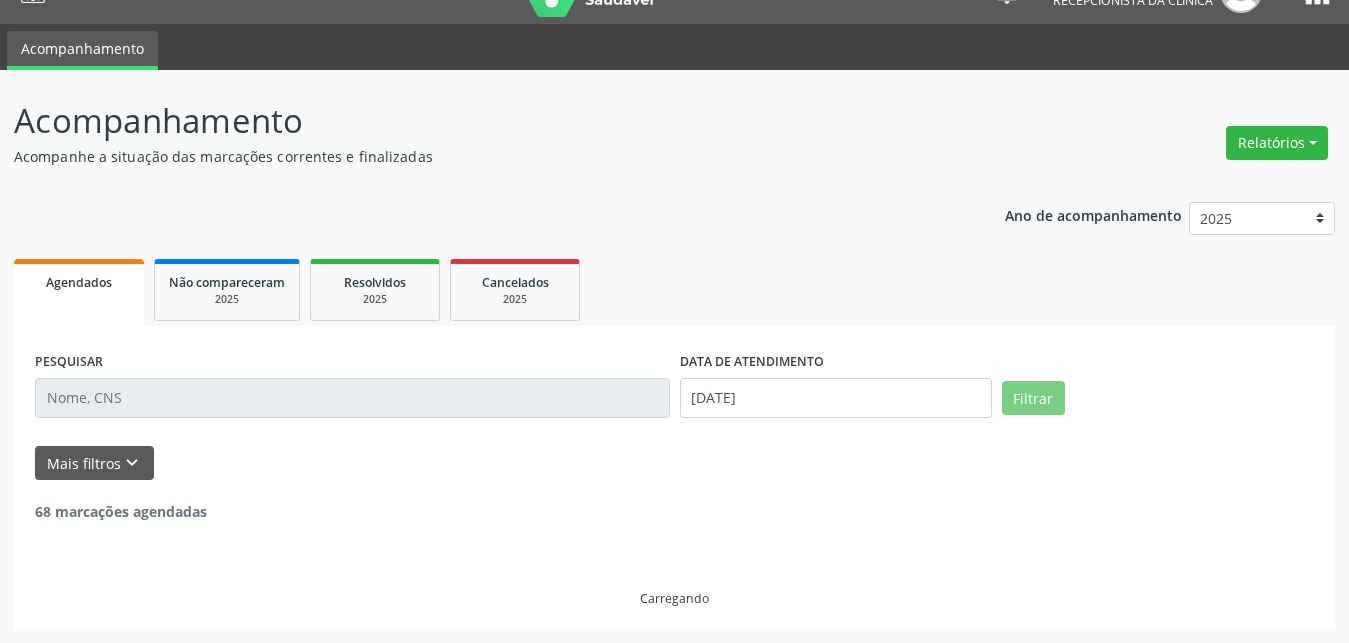 scroll, scrollTop: 40, scrollLeft: 0, axis: vertical 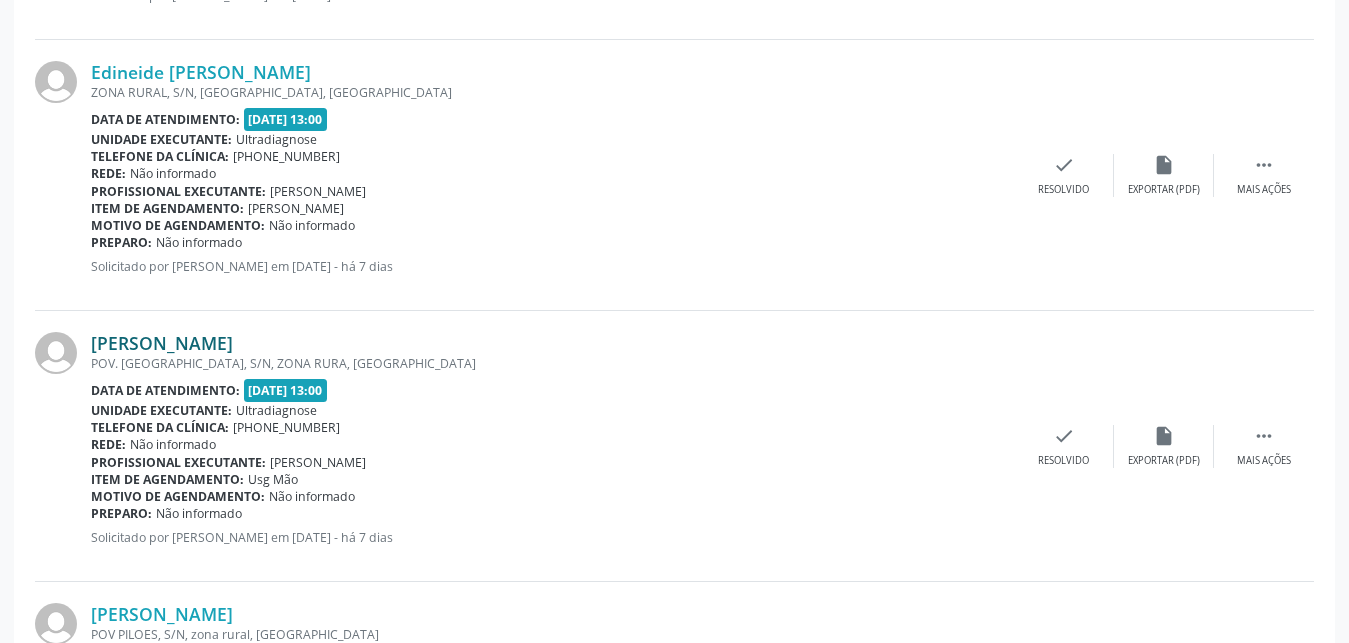 click on "[PERSON_NAME]" at bounding box center (162, 343) 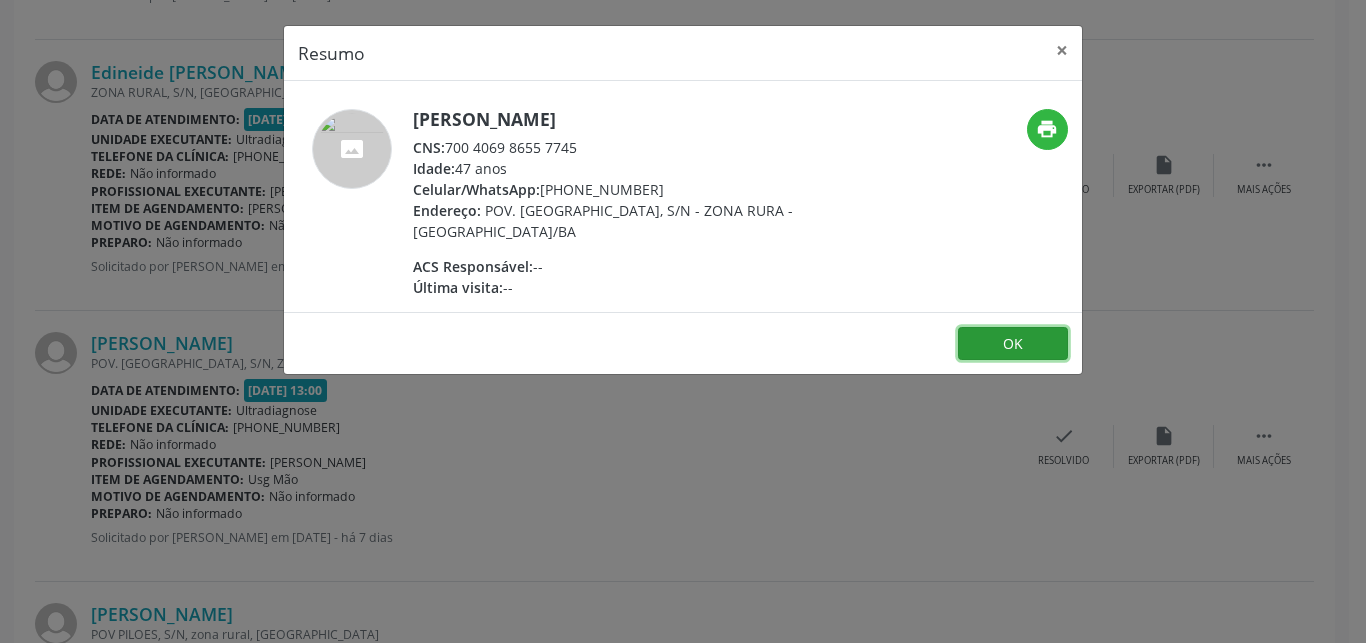 click on "OK" at bounding box center [1013, 344] 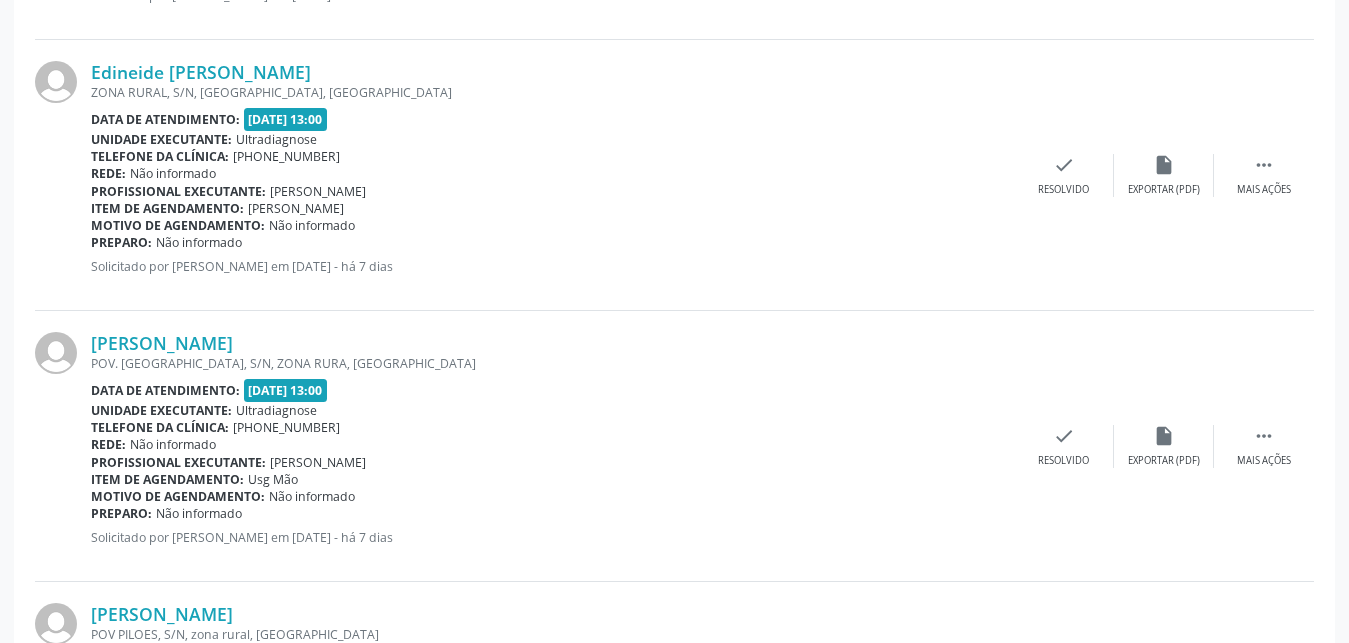 scroll, scrollTop: 3440, scrollLeft: 0, axis: vertical 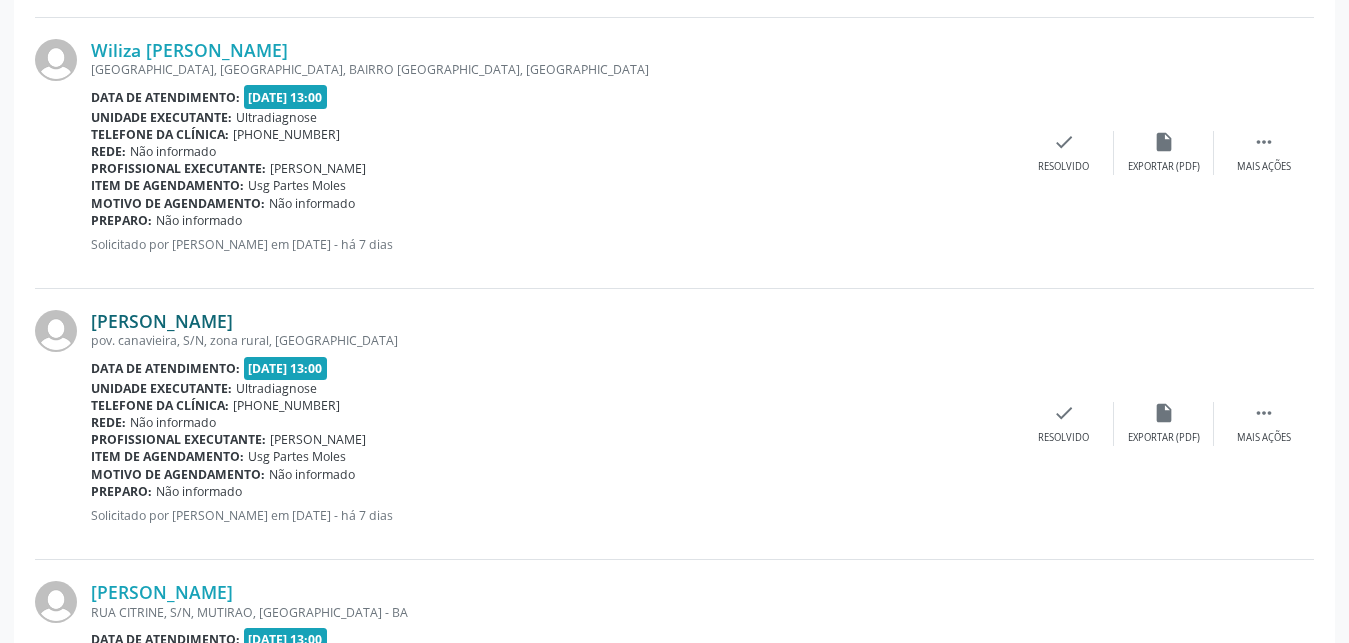 click on "[PERSON_NAME]" at bounding box center (162, 321) 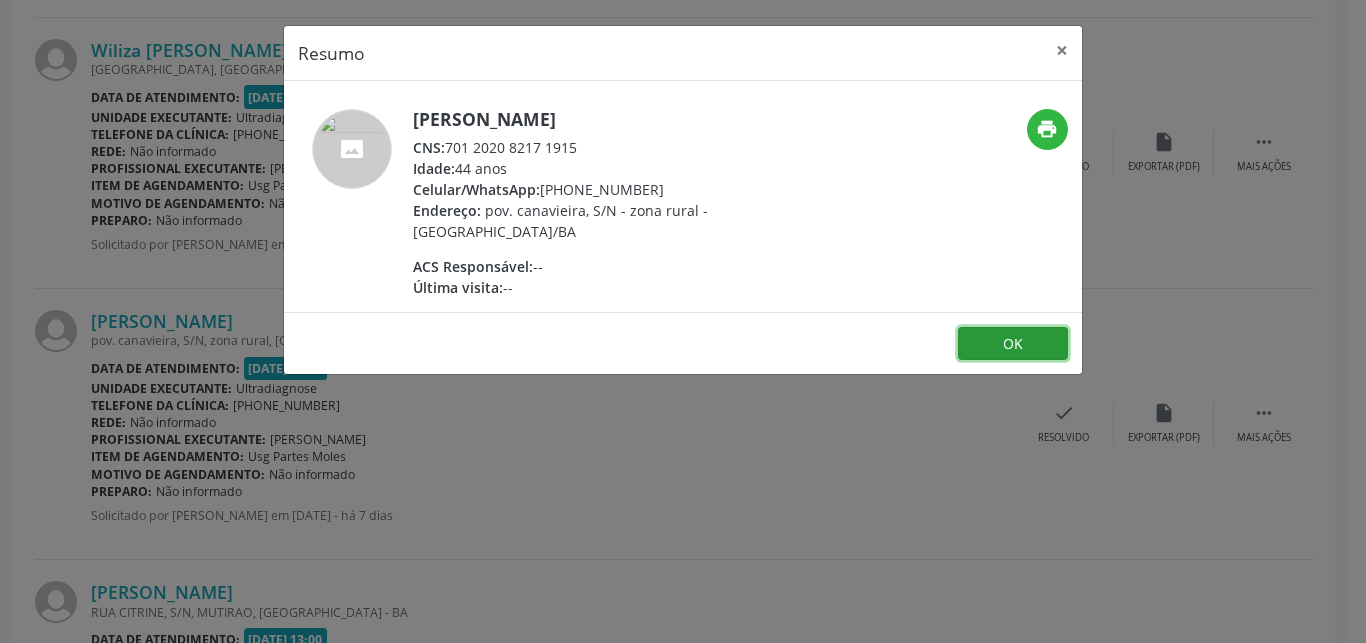 click on "OK" at bounding box center (1013, 344) 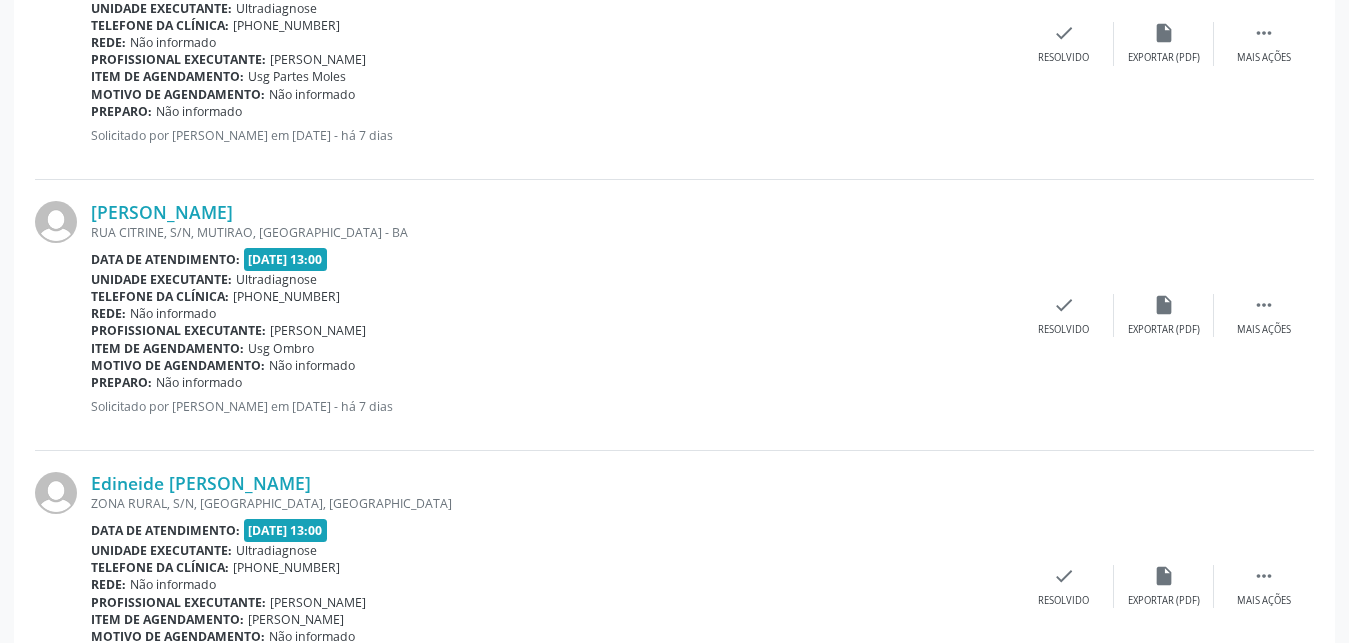 scroll, scrollTop: 3154, scrollLeft: 0, axis: vertical 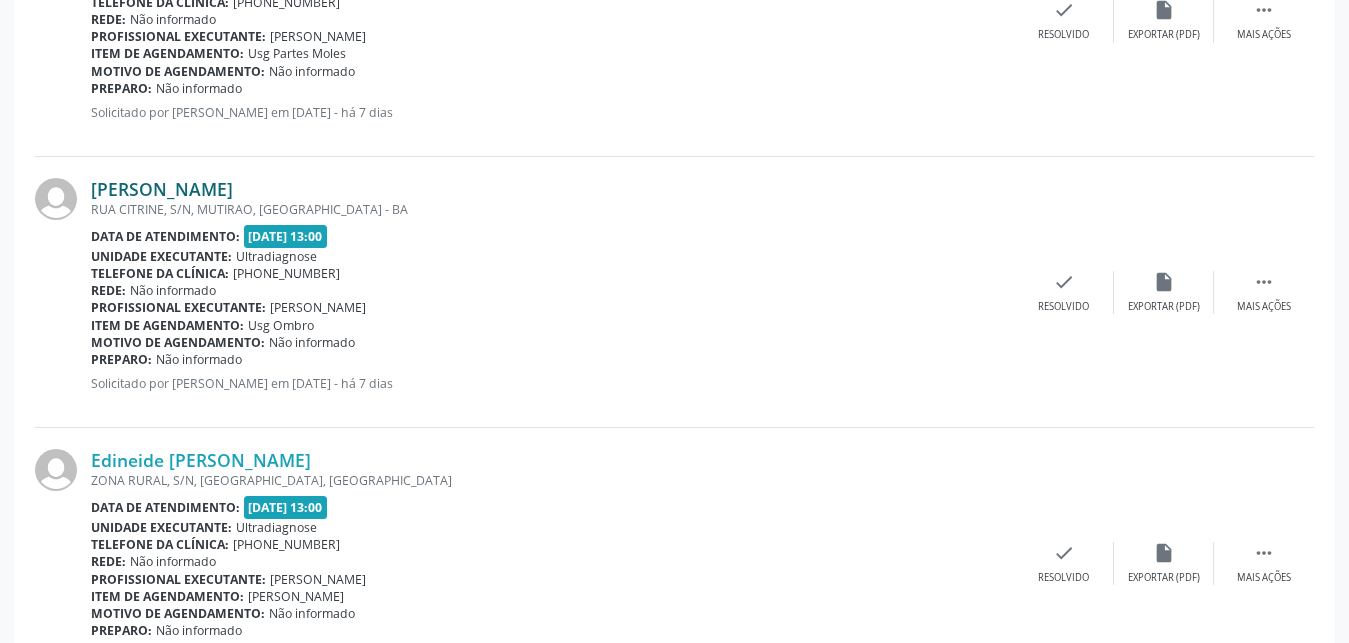 click on "[PERSON_NAME]" at bounding box center [162, 189] 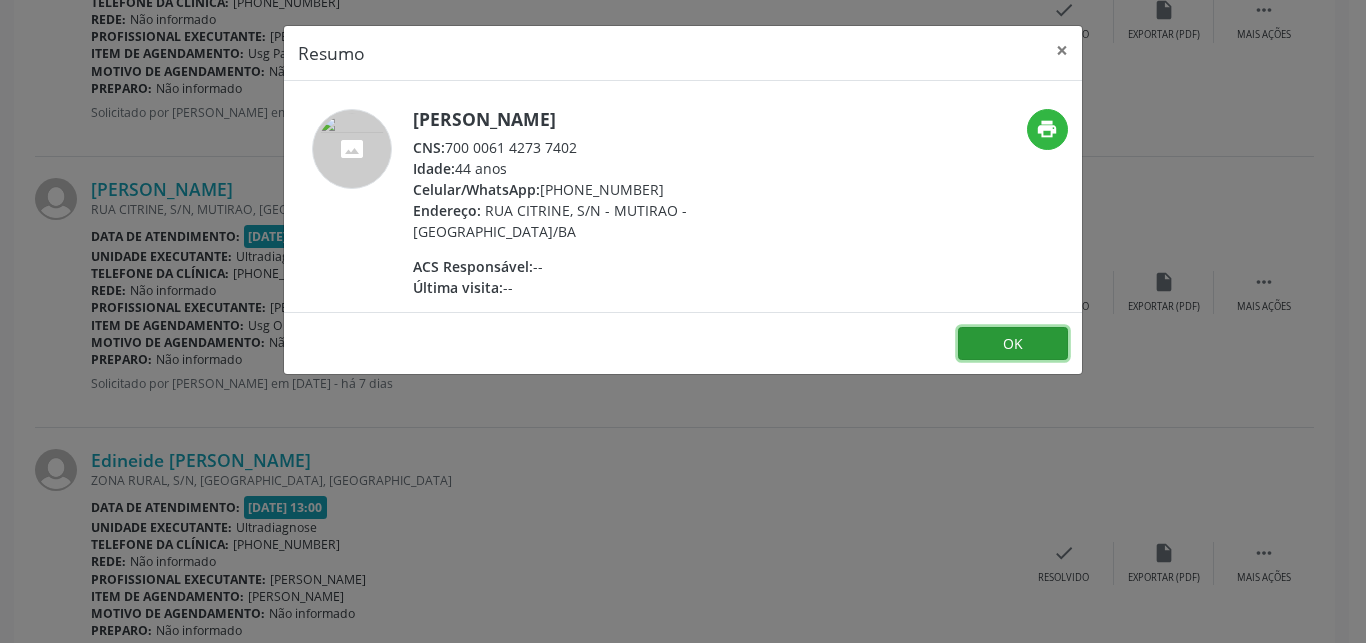 click on "OK" at bounding box center (1013, 344) 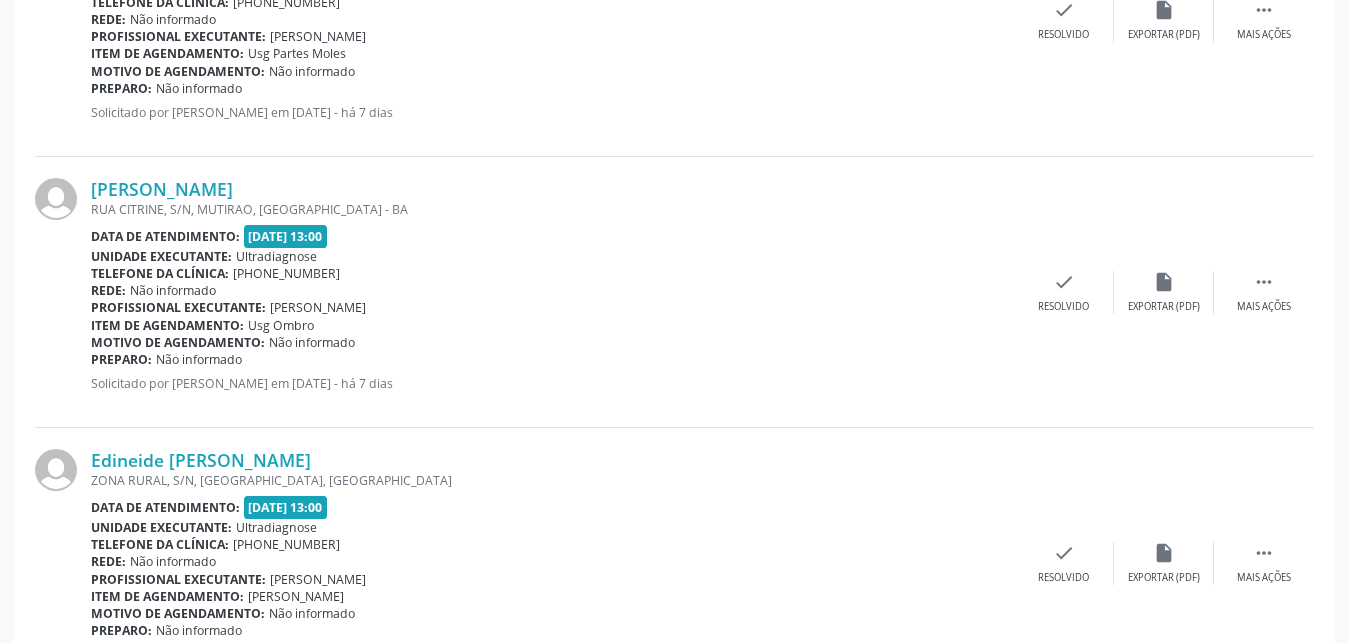scroll, scrollTop: 4131, scrollLeft: 0, axis: vertical 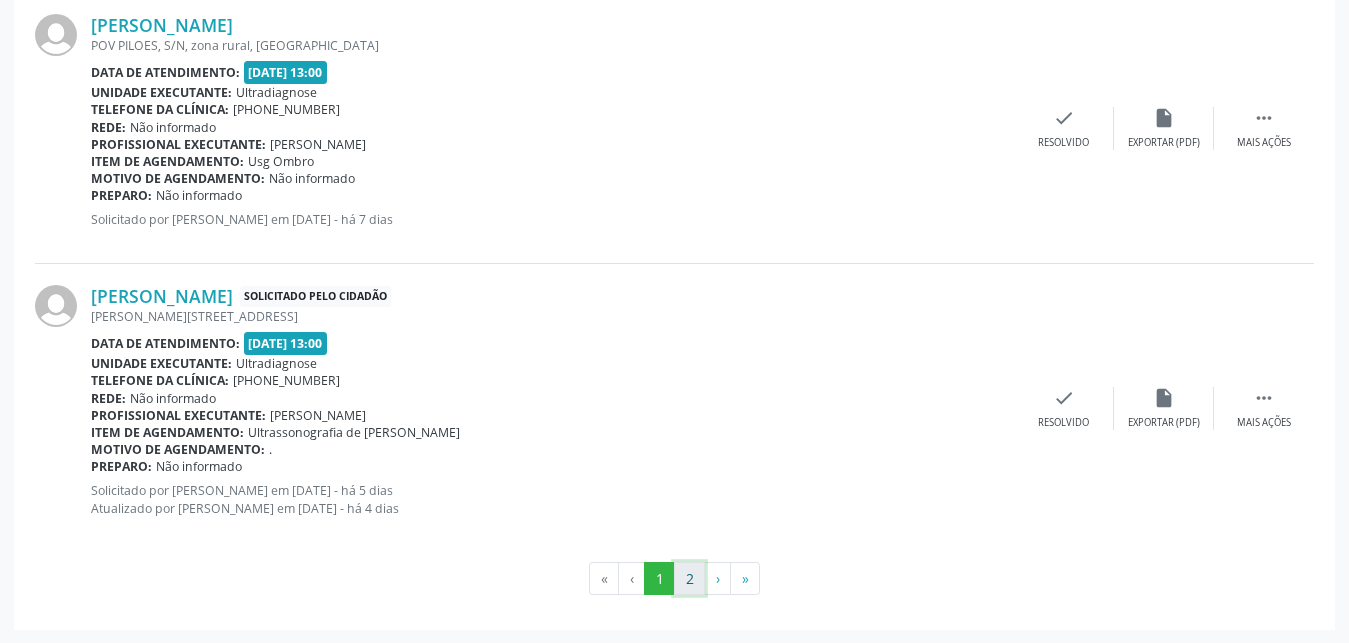 click on "2" at bounding box center (689, 579) 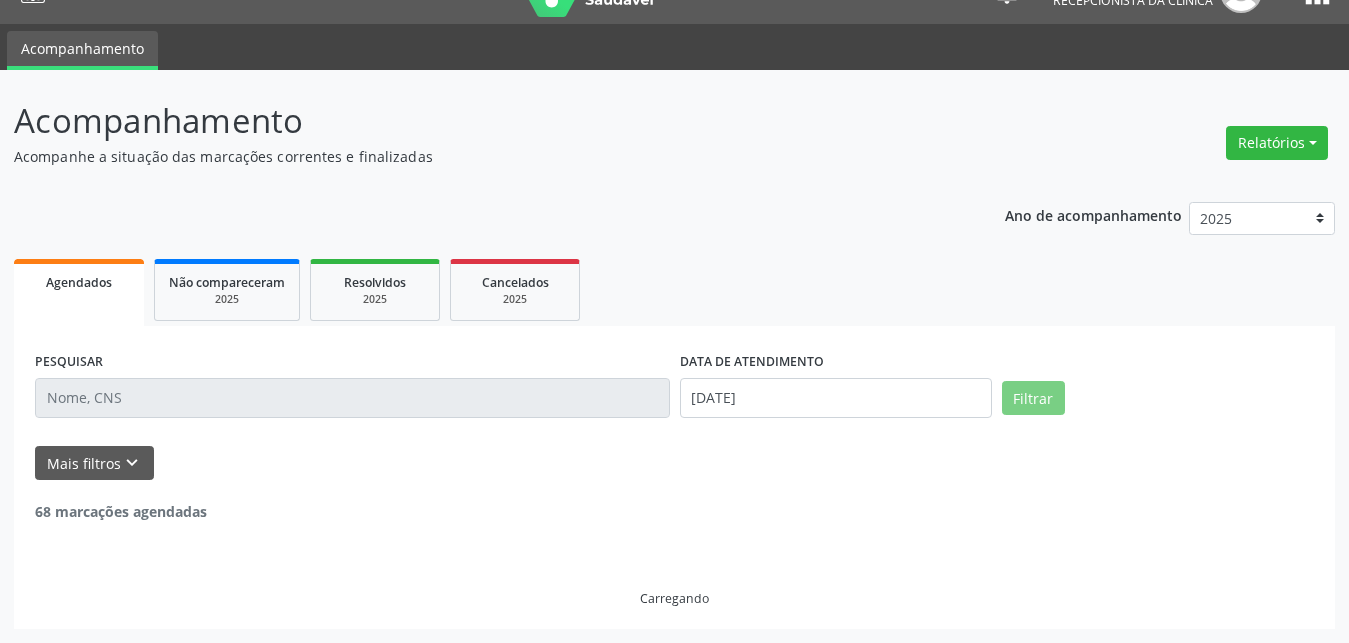 scroll, scrollTop: 40, scrollLeft: 0, axis: vertical 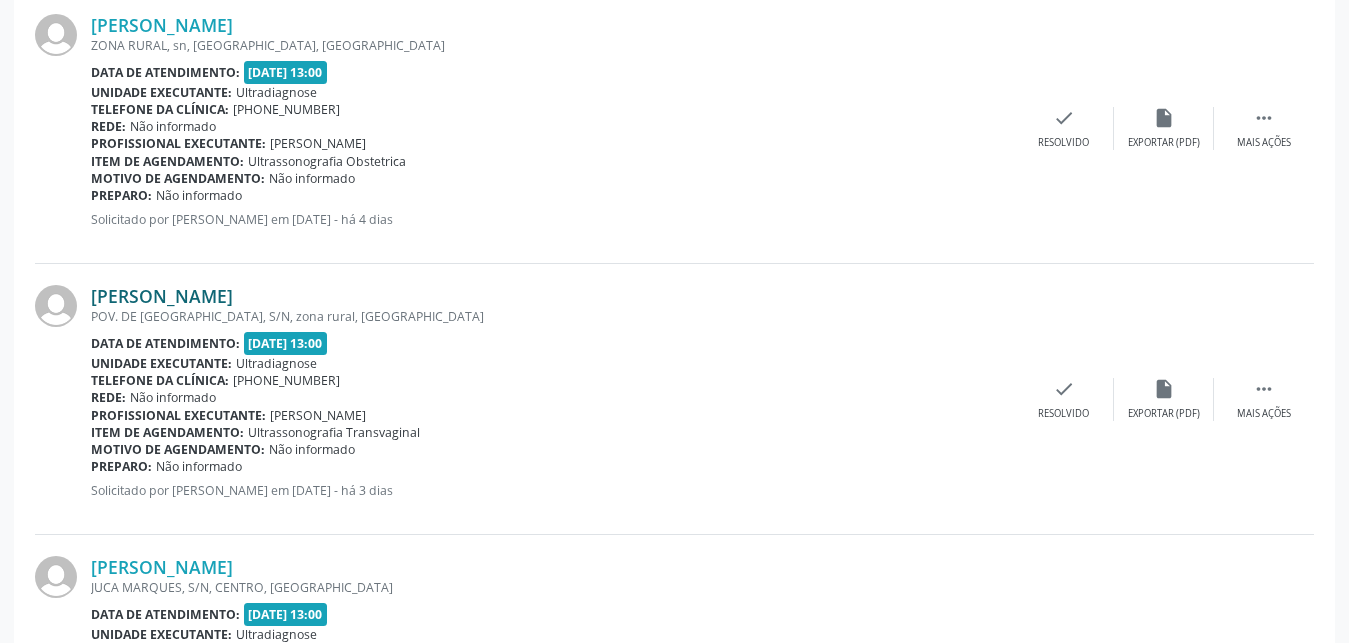 click on "[PERSON_NAME]" at bounding box center (162, 296) 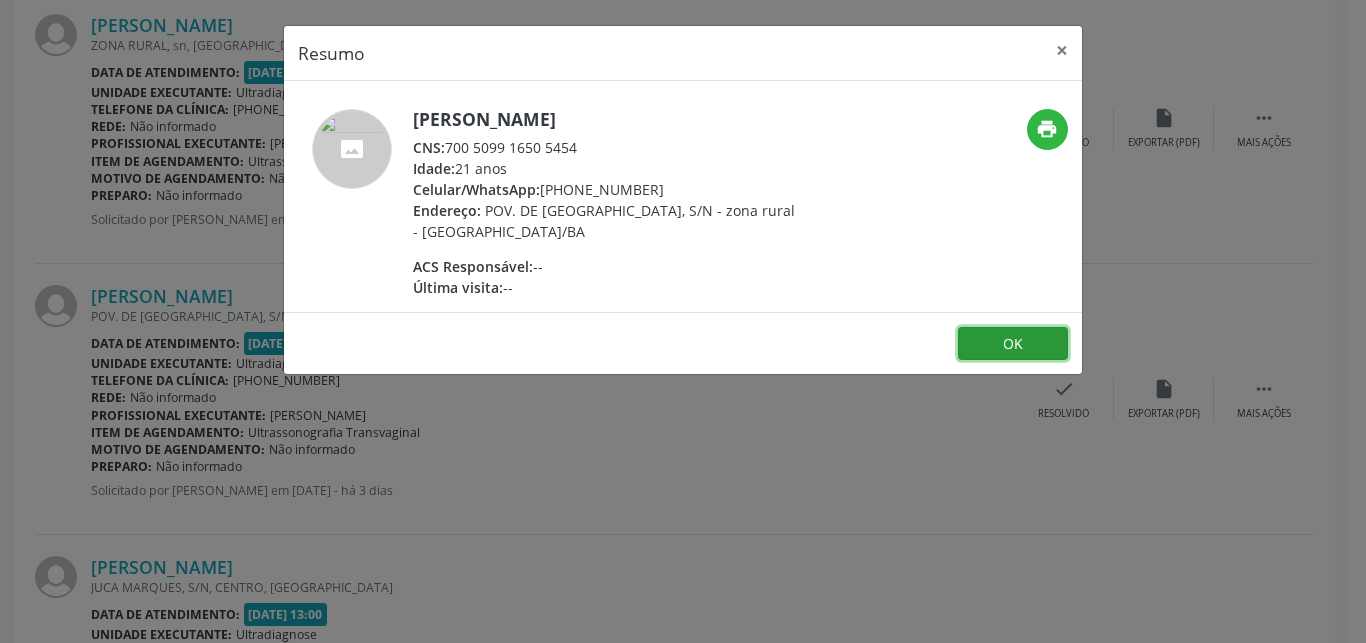 click on "OK" at bounding box center (1013, 344) 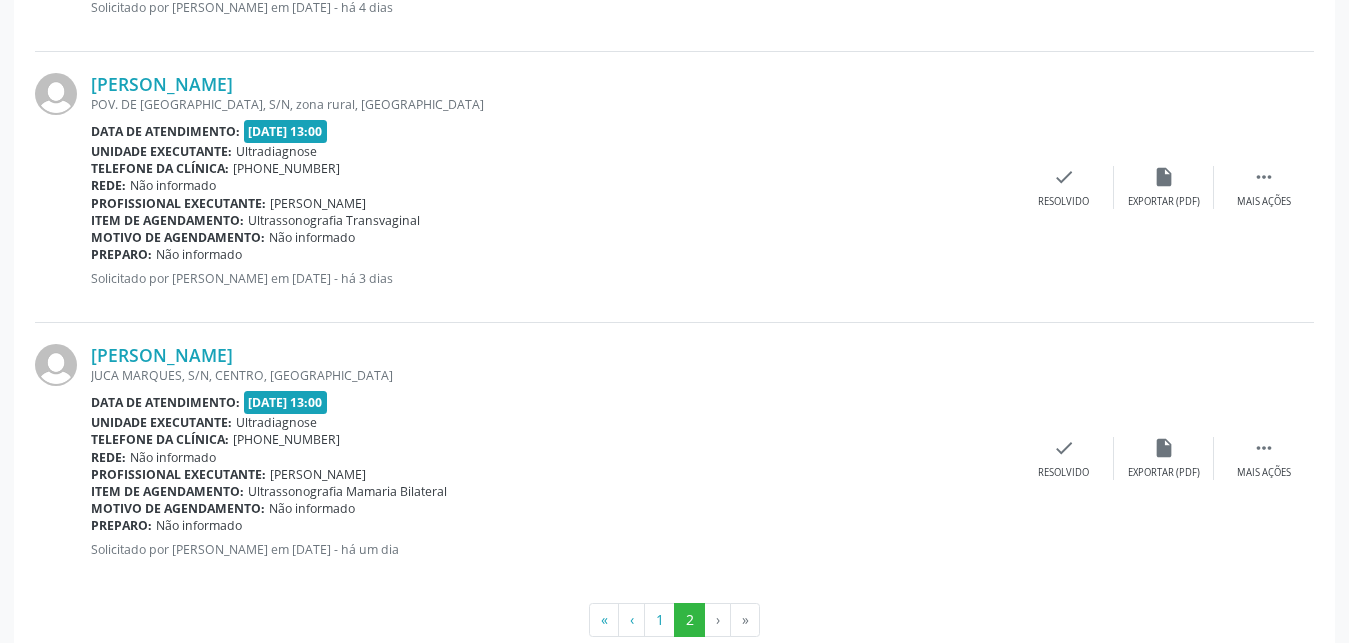 scroll, scrollTop: 862, scrollLeft: 0, axis: vertical 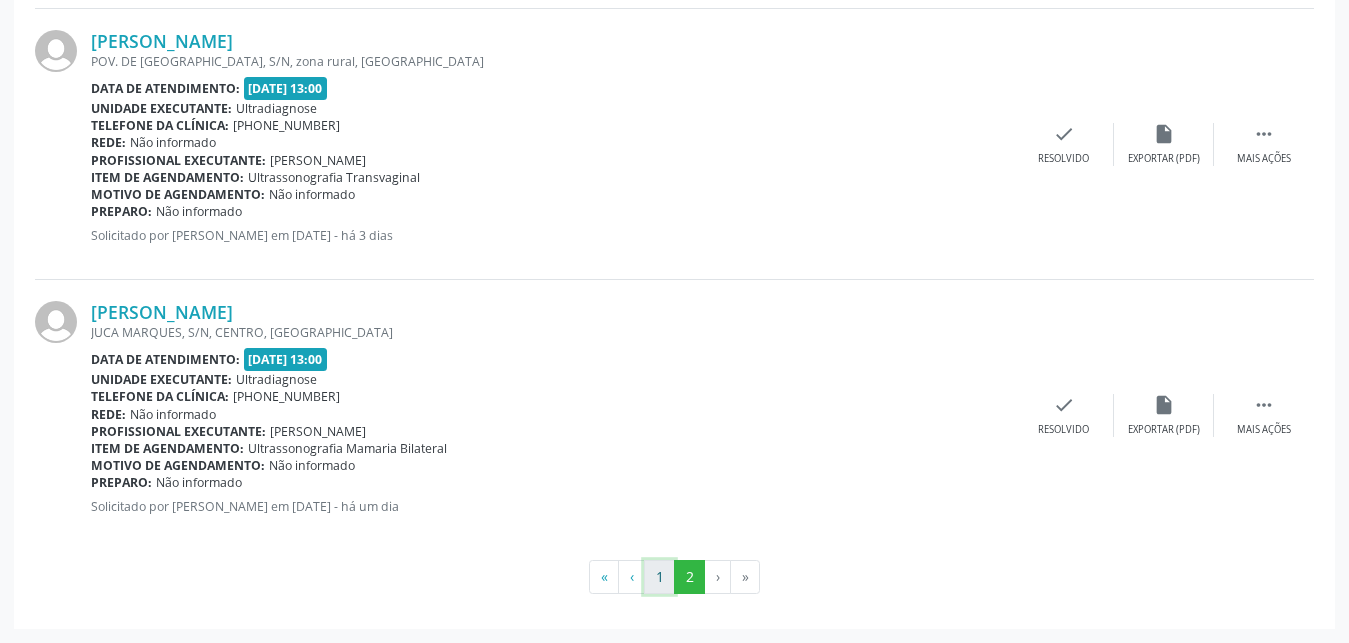 click on "1" at bounding box center [659, 577] 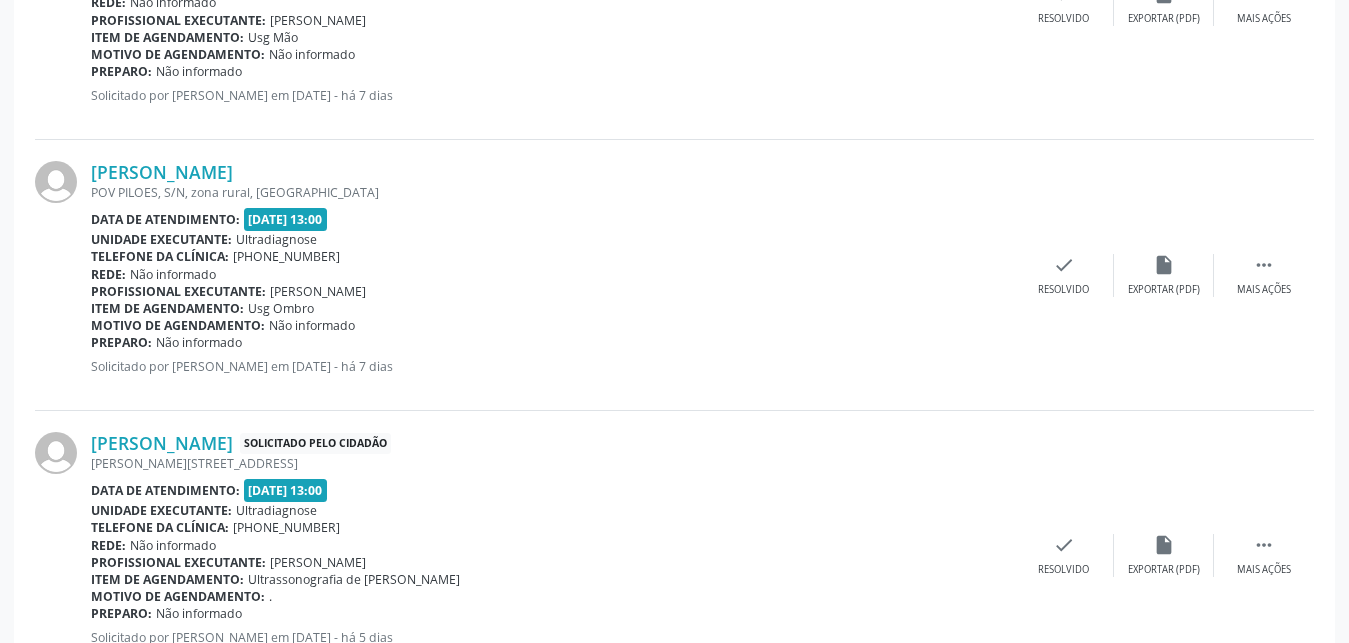 scroll, scrollTop: 4131, scrollLeft: 0, axis: vertical 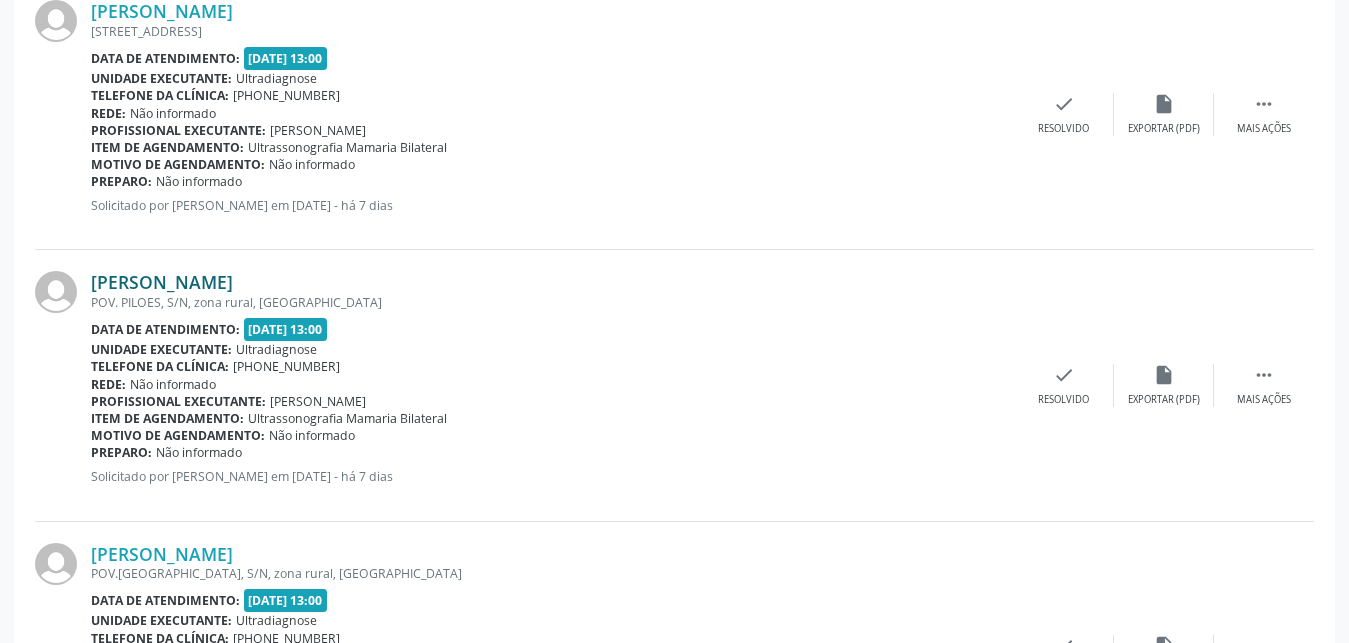 click on "[PERSON_NAME]" at bounding box center (162, 282) 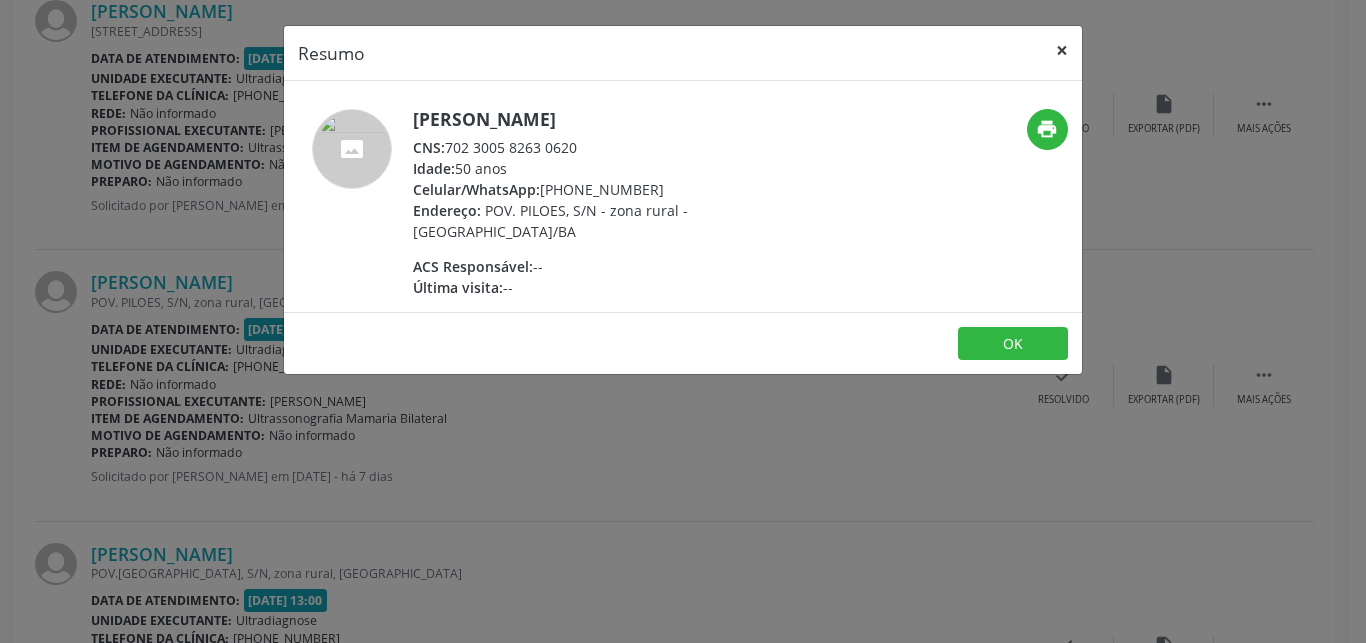 click on "×" at bounding box center [1062, 50] 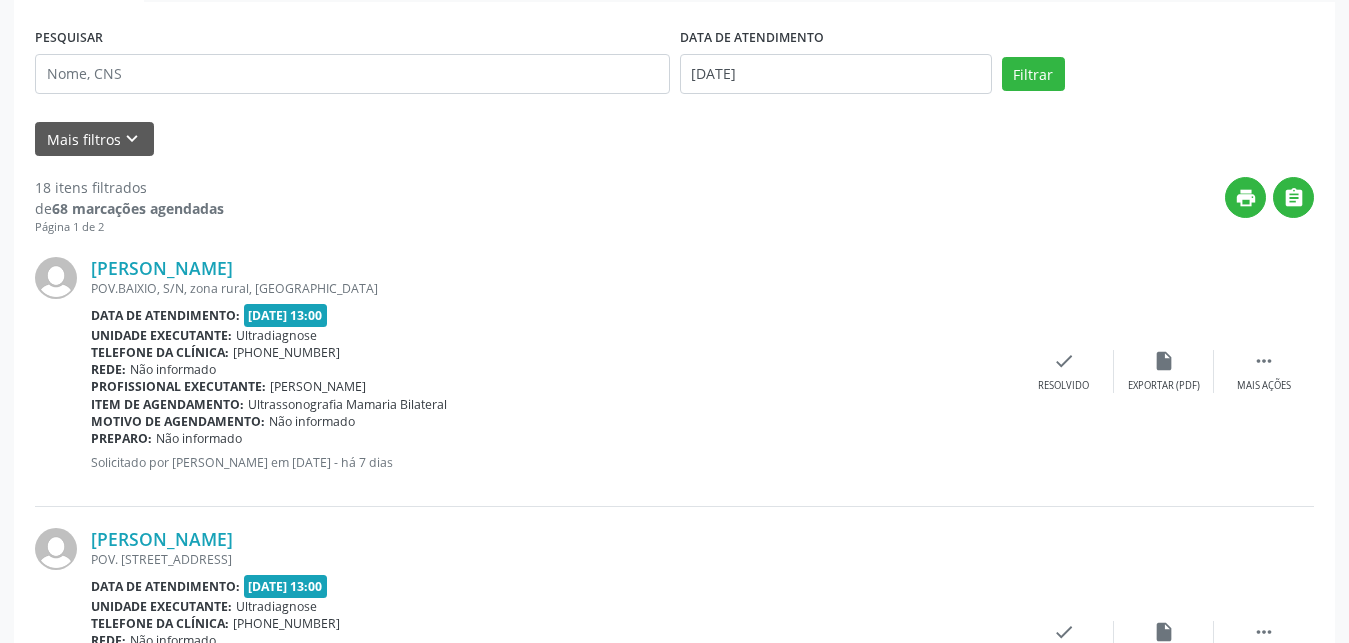 scroll, scrollTop: 248, scrollLeft: 0, axis: vertical 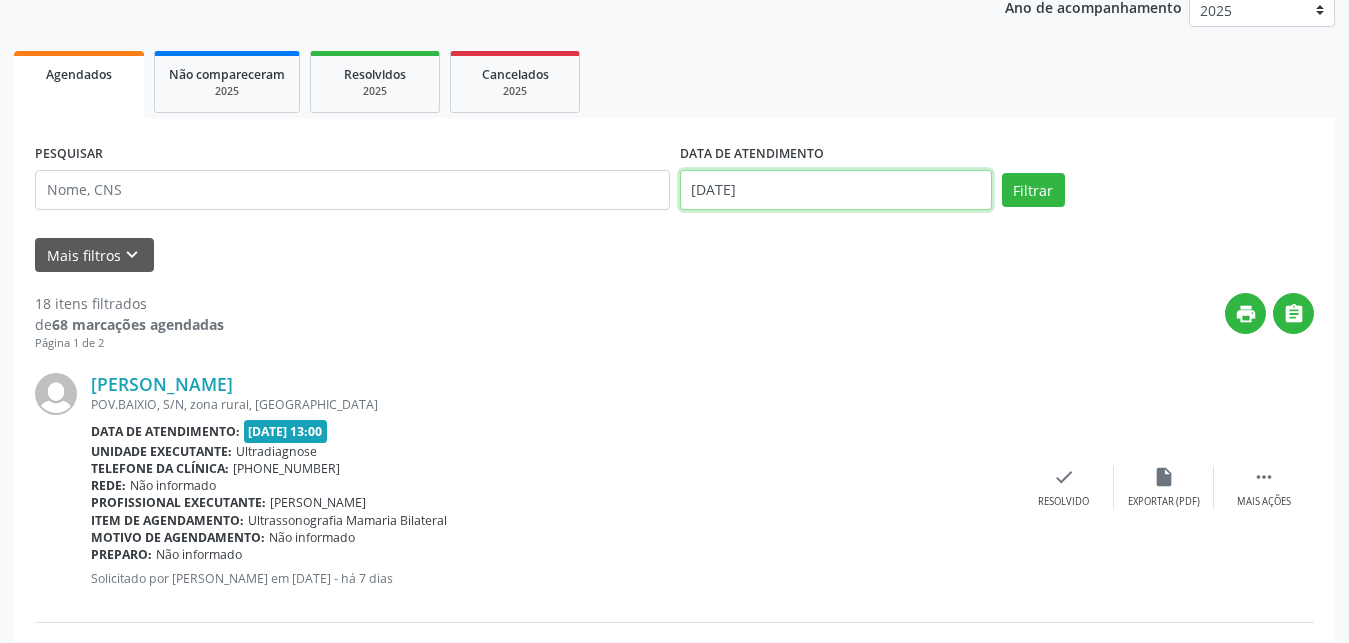 click on "[DATE]" at bounding box center (836, 190) 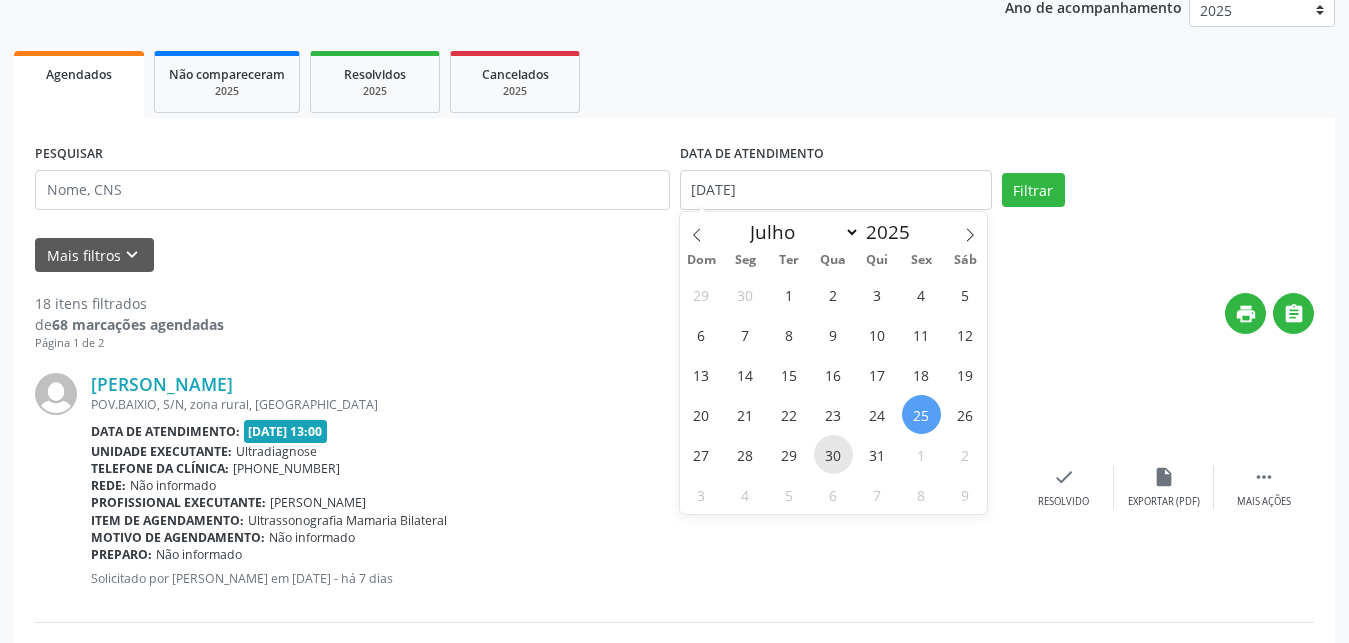 click on "30" at bounding box center (833, 454) 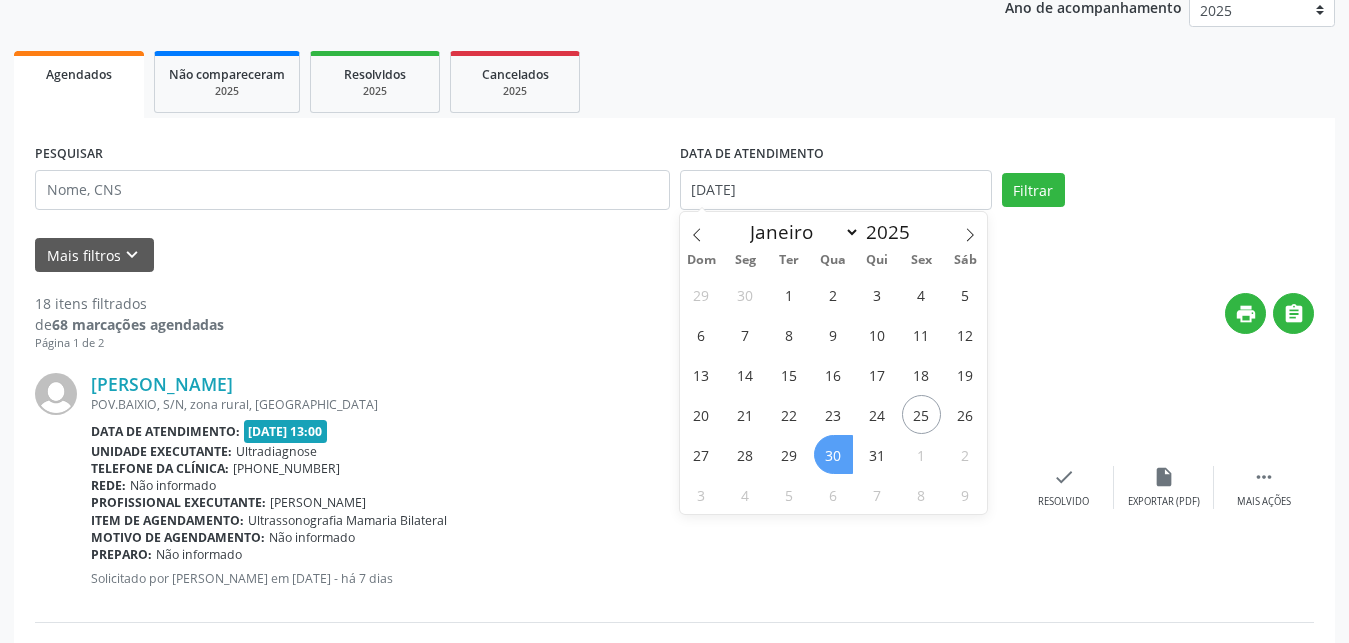 click on "30" at bounding box center [833, 454] 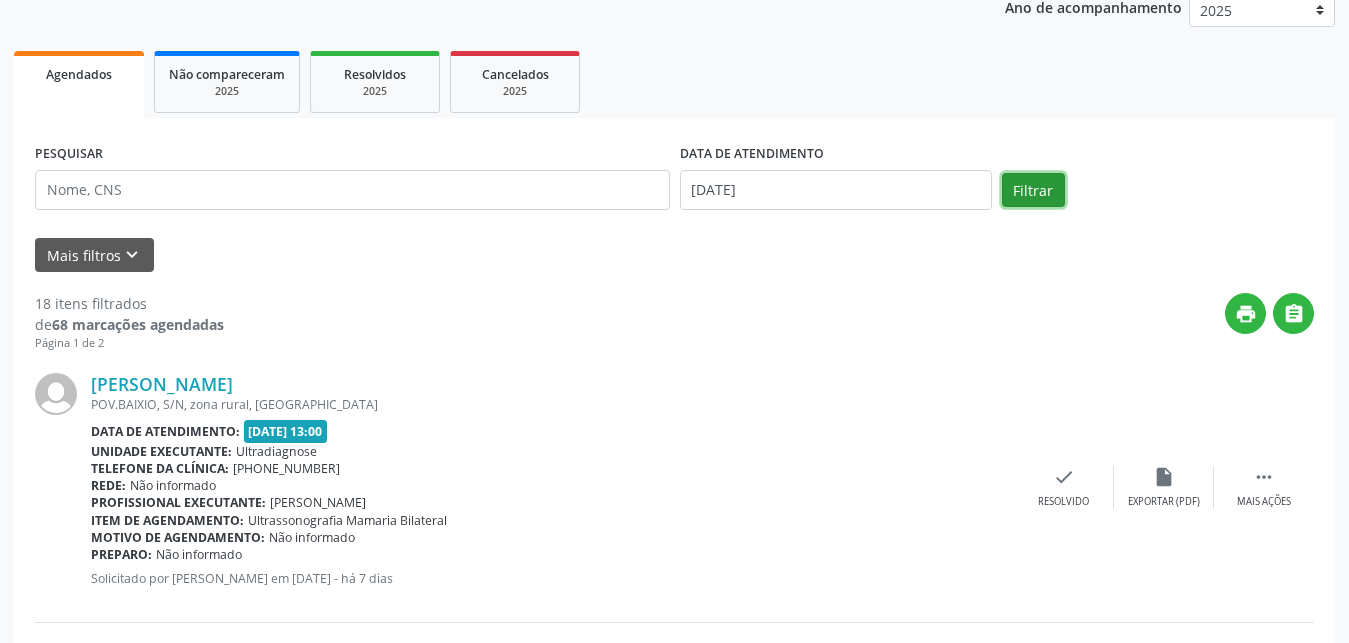 click on "Filtrar" at bounding box center [1033, 190] 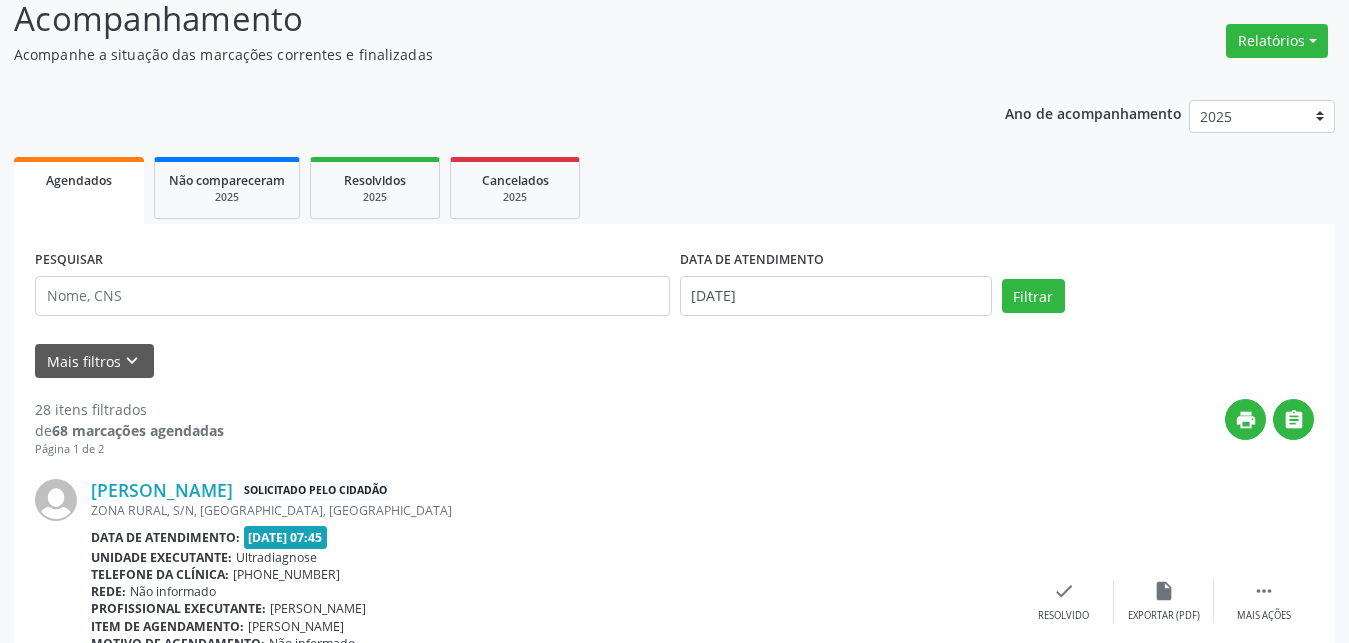 scroll, scrollTop: 244, scrollLeft: 0, axis: vertical 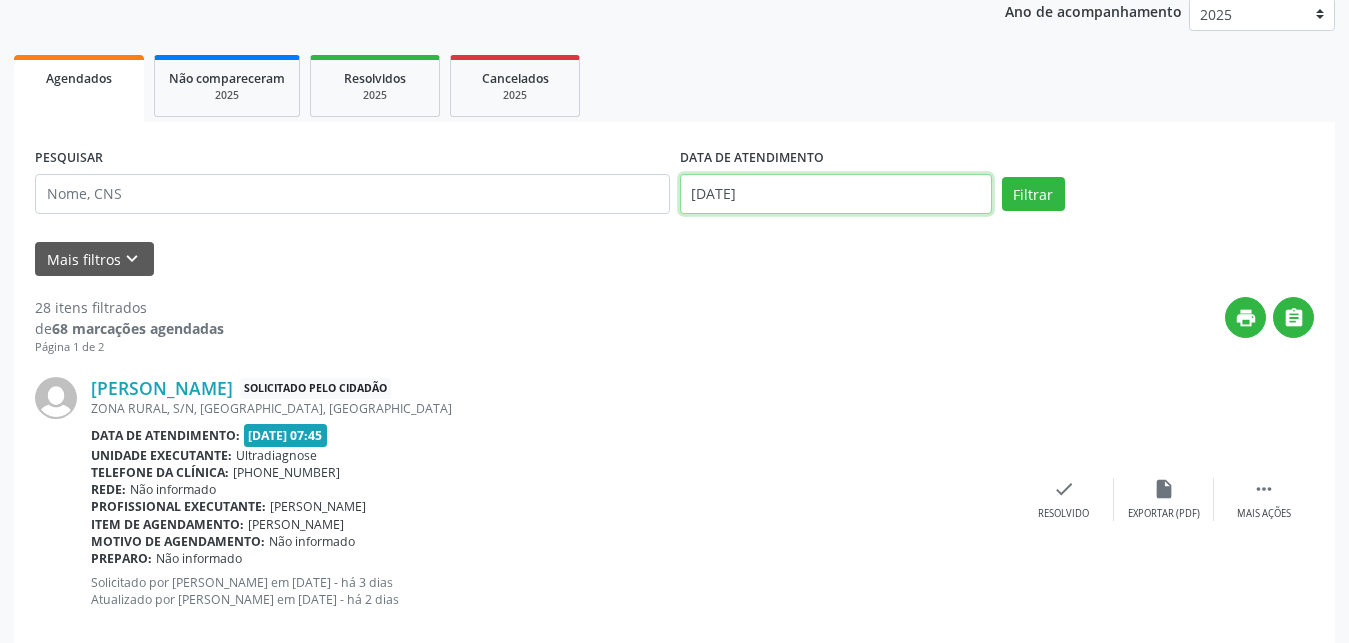 click on "[DATE]" at bounding box center (836, 194) 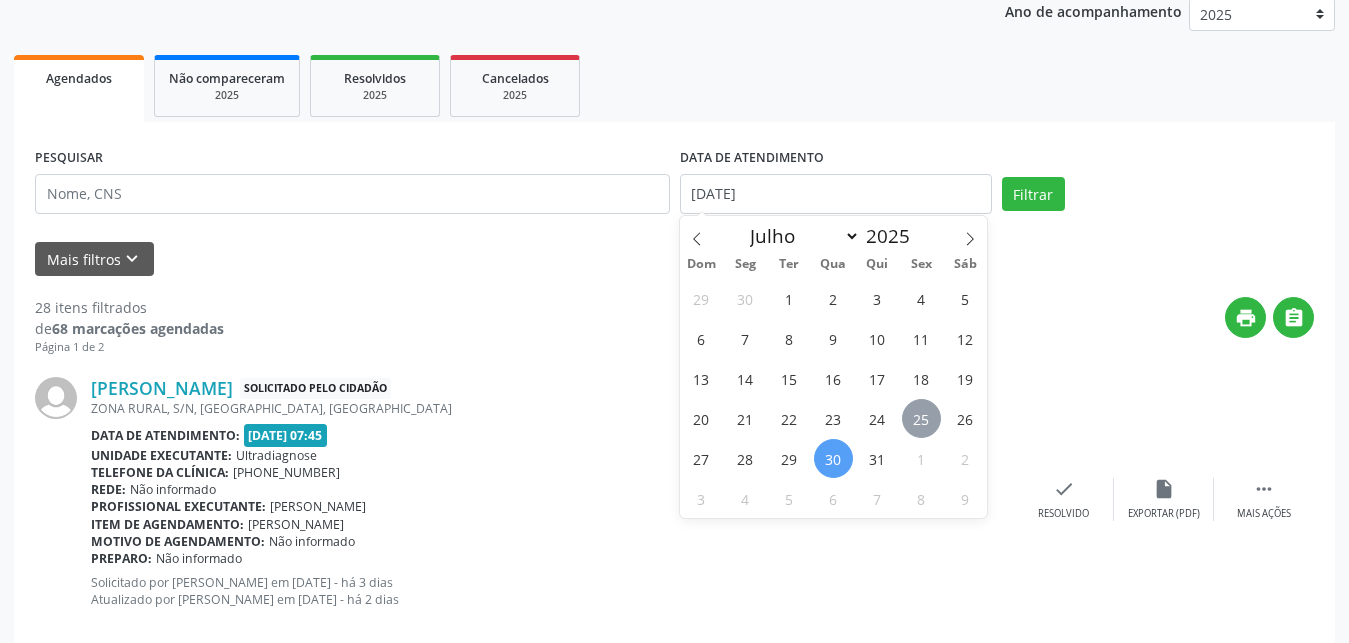 click on "25" at bounding box center [921, 418] 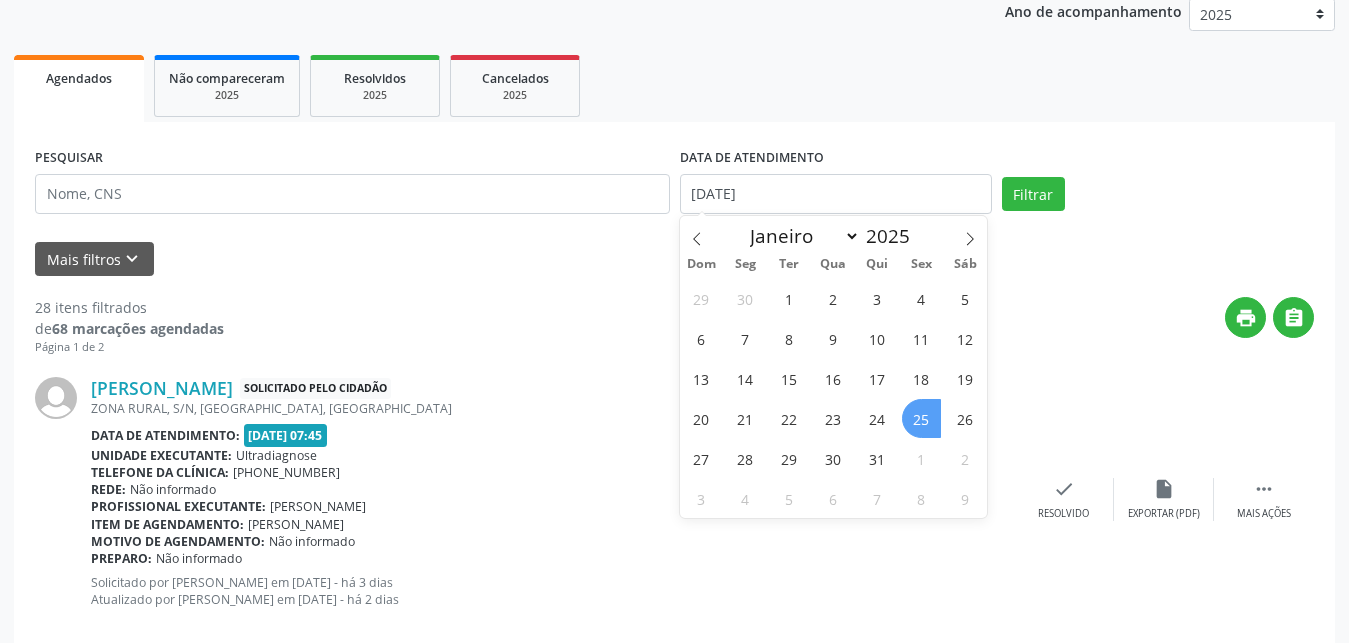 click on "25" at bounding box center [921, 418] 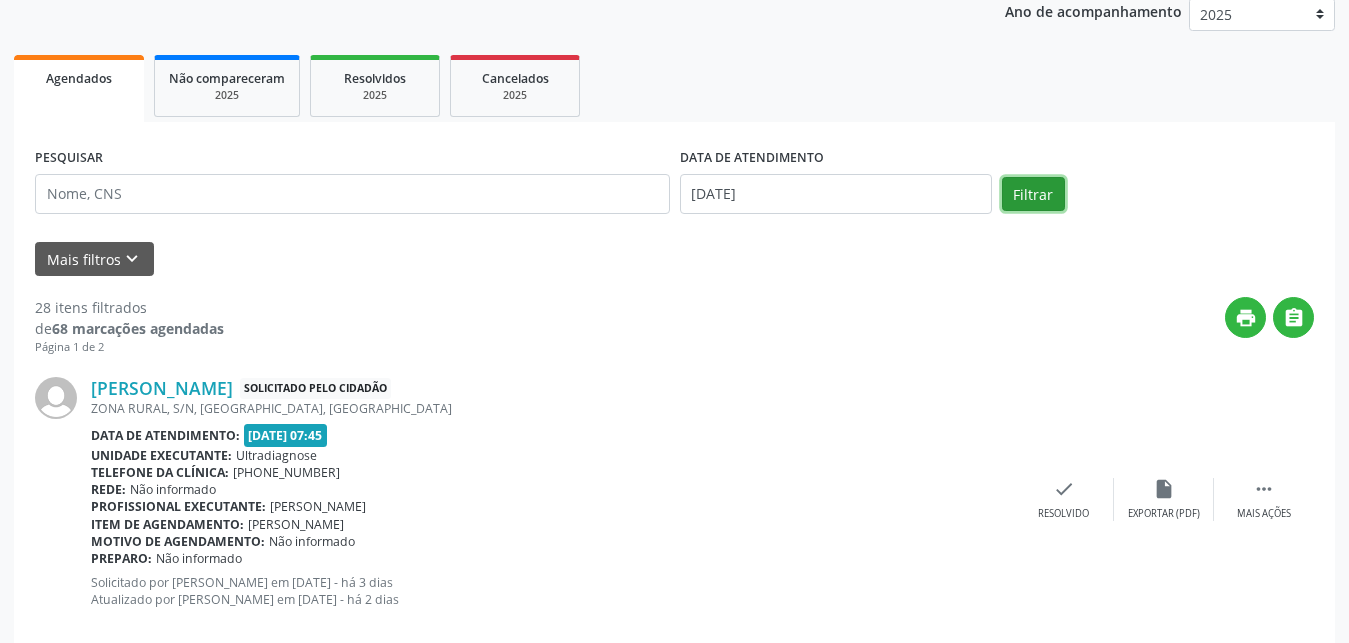 click on "Filtrar" at bounding box center (1033, 194) 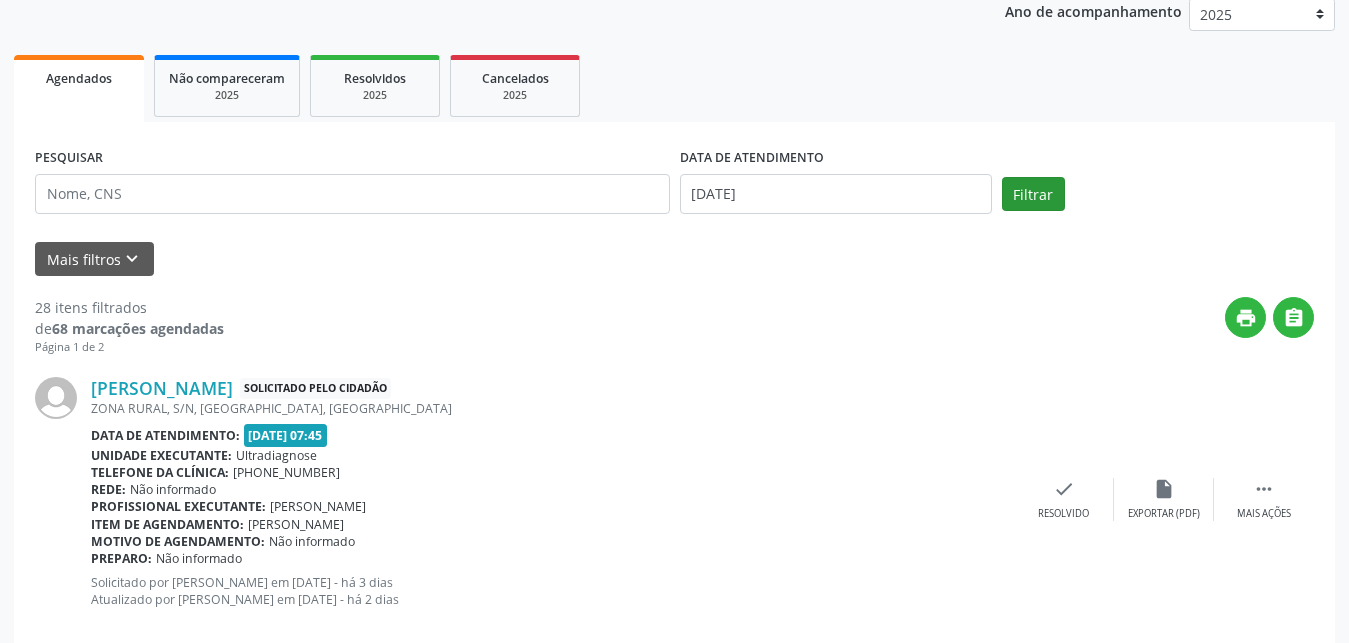 scroll, scrollTop: 40, scrollLeft: 0, axis: vertical 